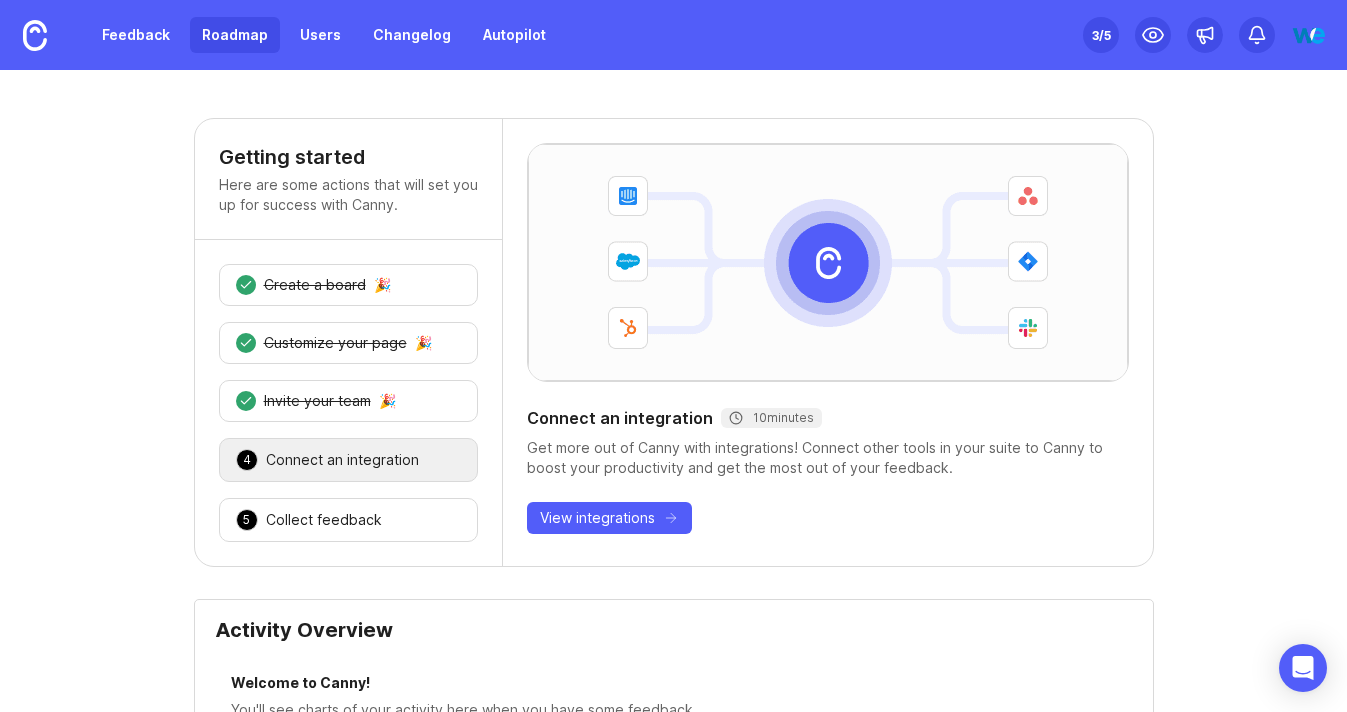 scroll, scrollTop: 0, scrollLeft: 0, axis: both 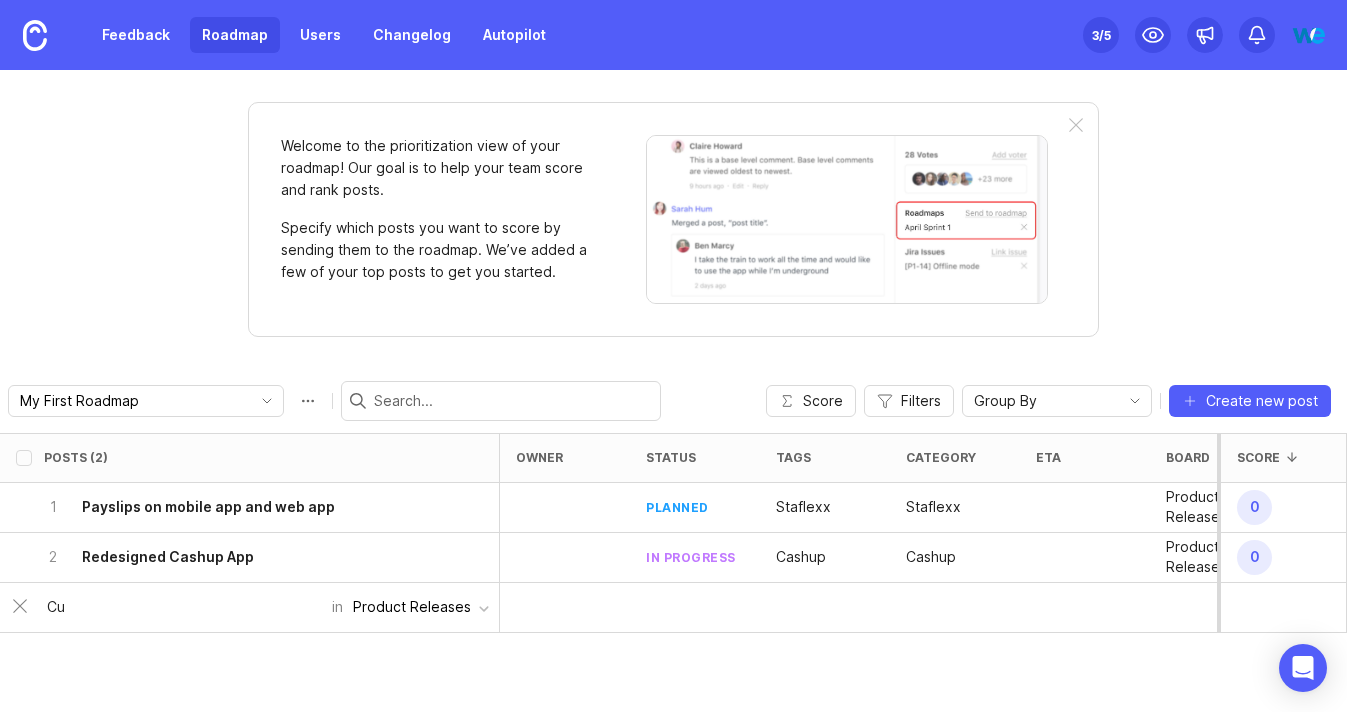 type on "C" 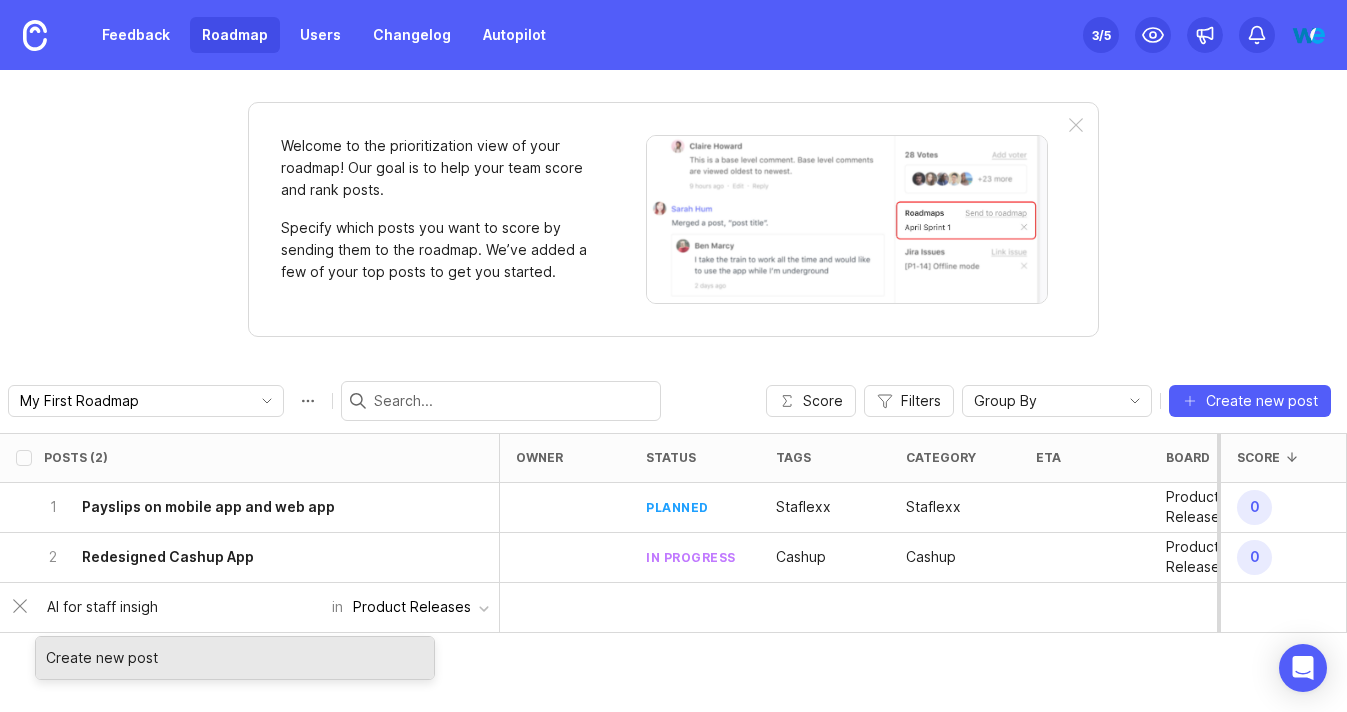 type on "AI for staff insight" 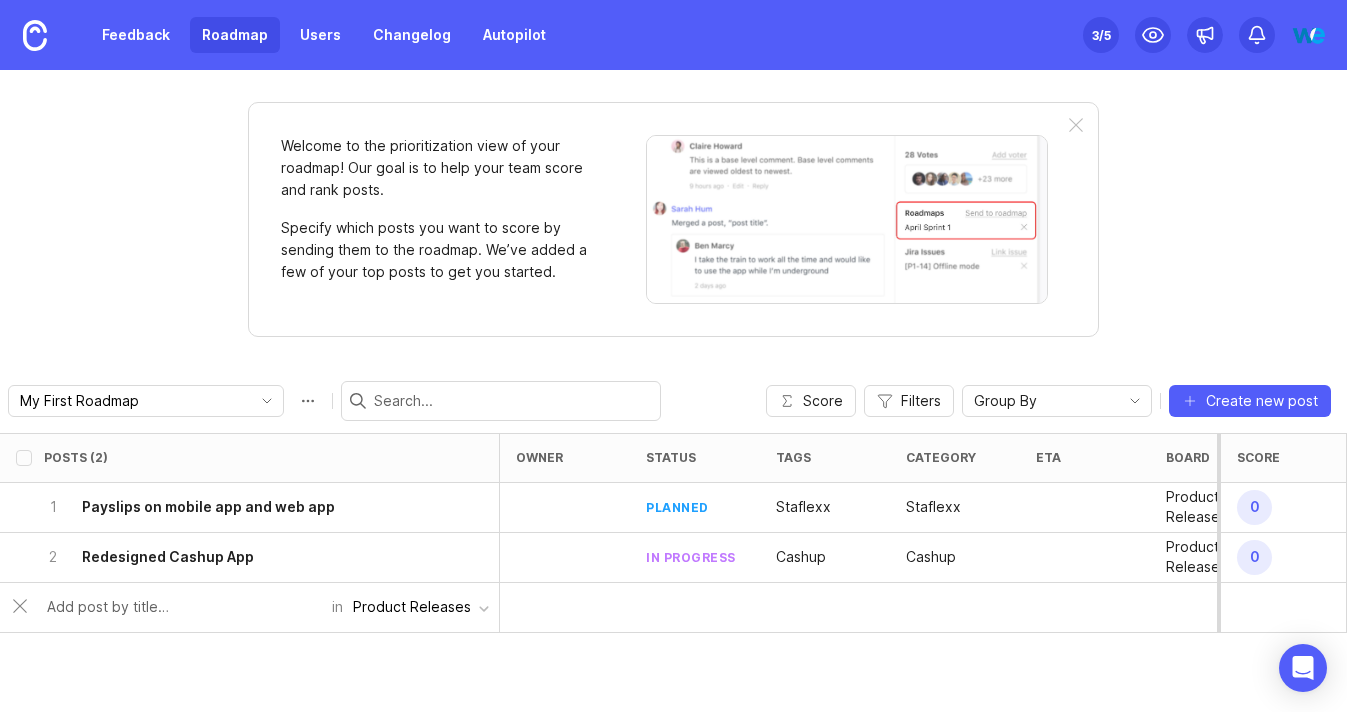 click on "Posts (2) owner status tags category eta board Impact Votes Effort Score 1 Payslips on mobile app and web app planned Staflexx Staflexx Product Releases  0 2 1-233 0 2 Redesigned Cashup App in progress Cashup Cashup Product Releases  0 2 1-233 0 in Product Releases" at bounding box center (673, 572) 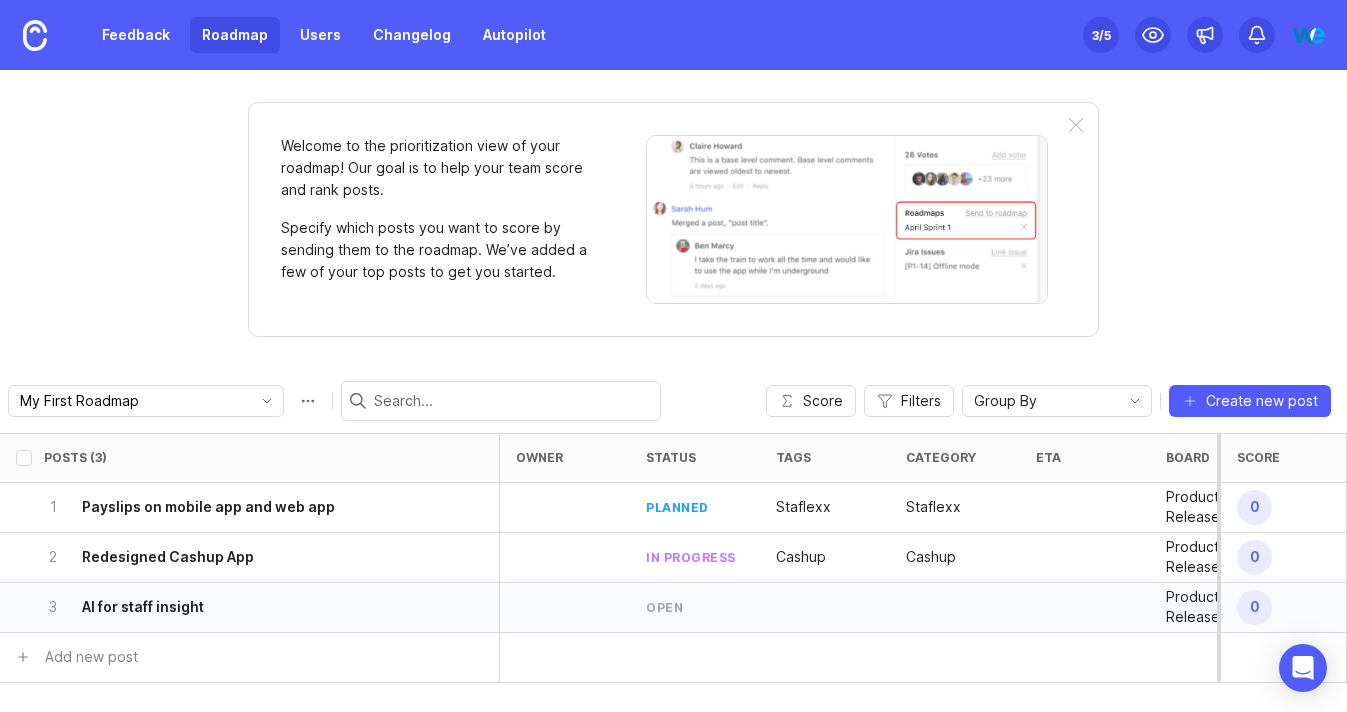 click at bounding box center (825, 608) 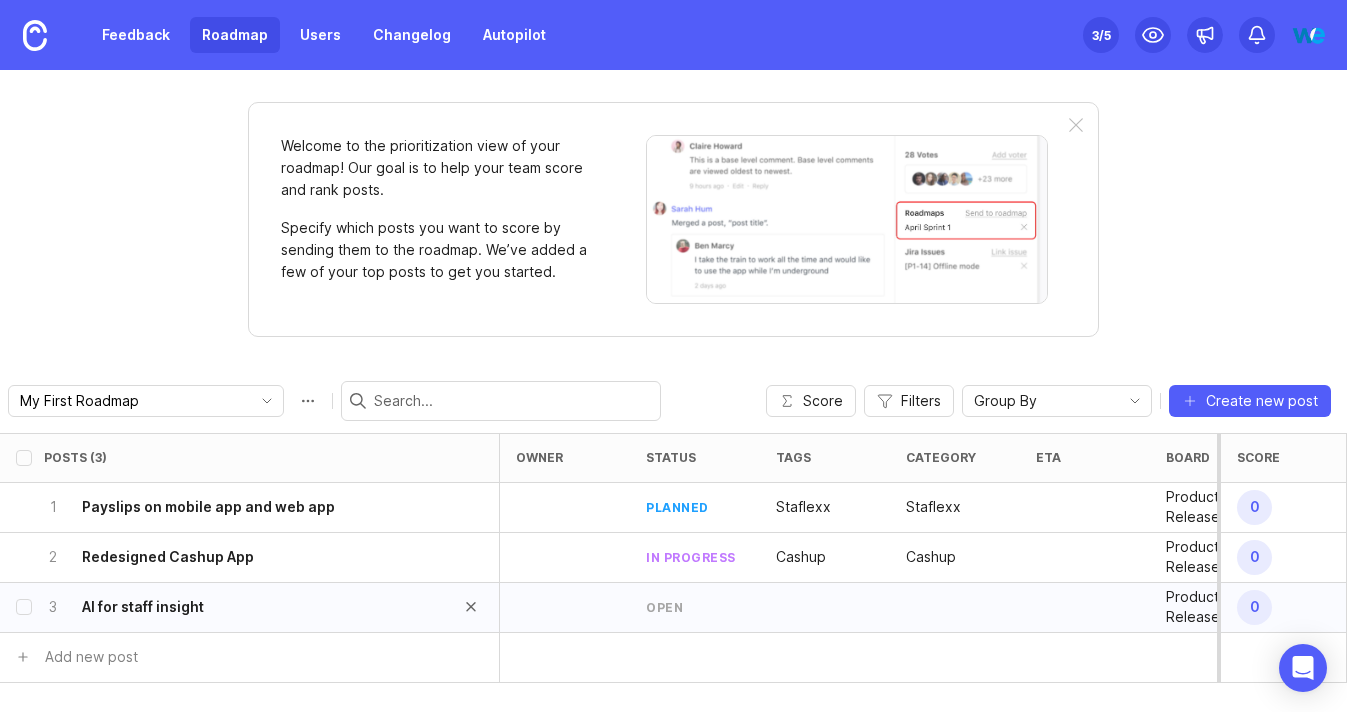 click on "AI for staff insight" at bounding box center [143, 607] 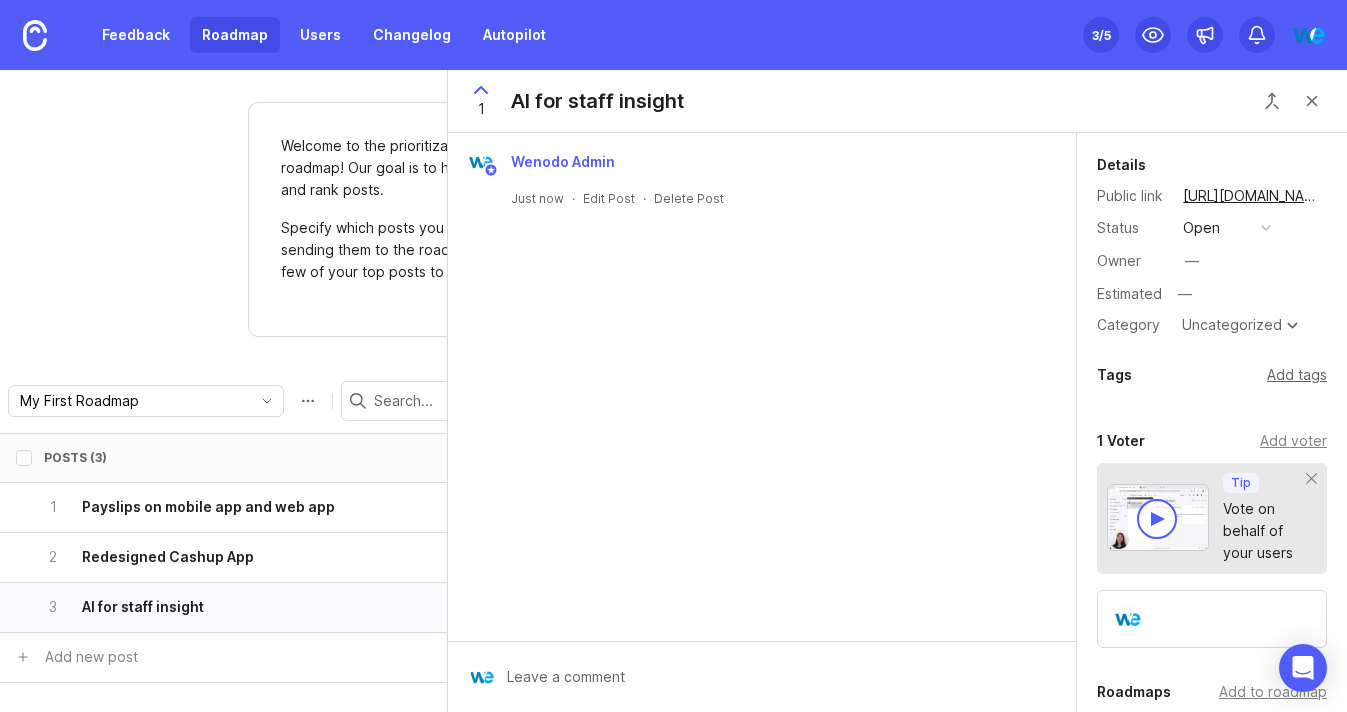 click on "Add tags" at bounding box center [1297, 375] 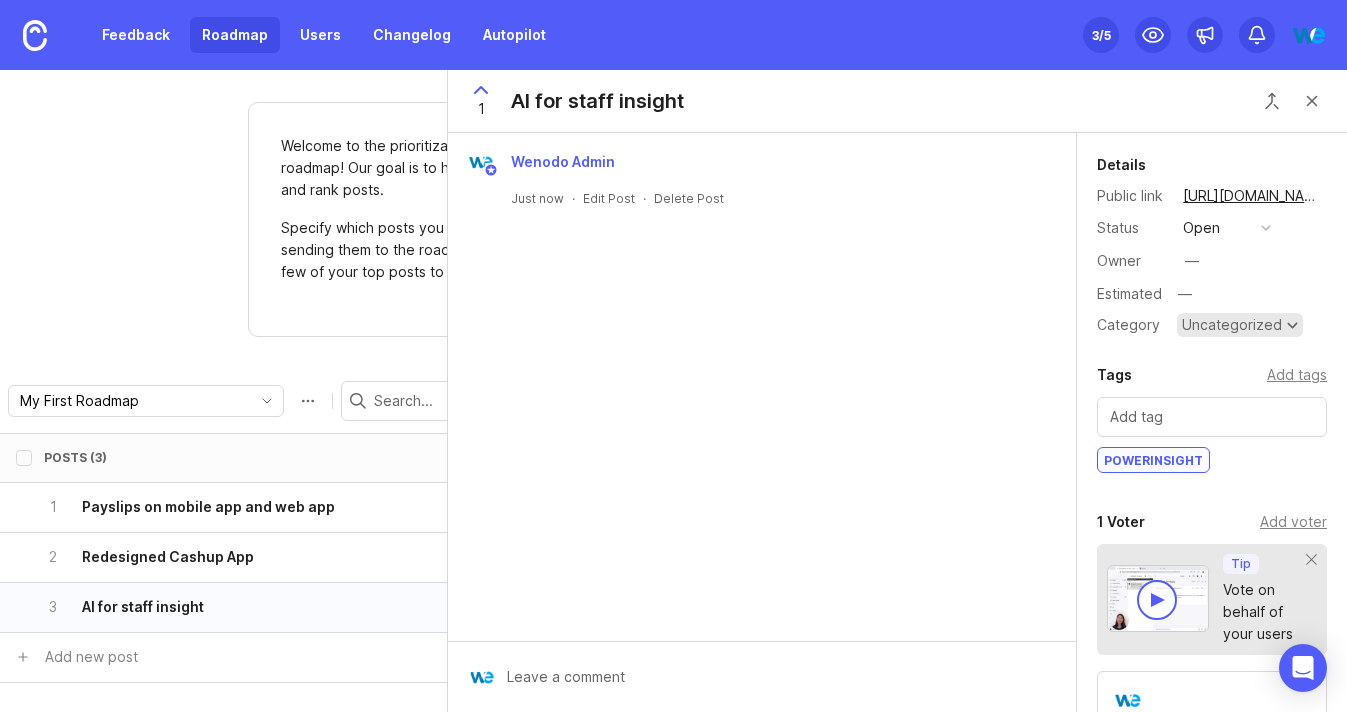 click at bounding box center [1292, 325] 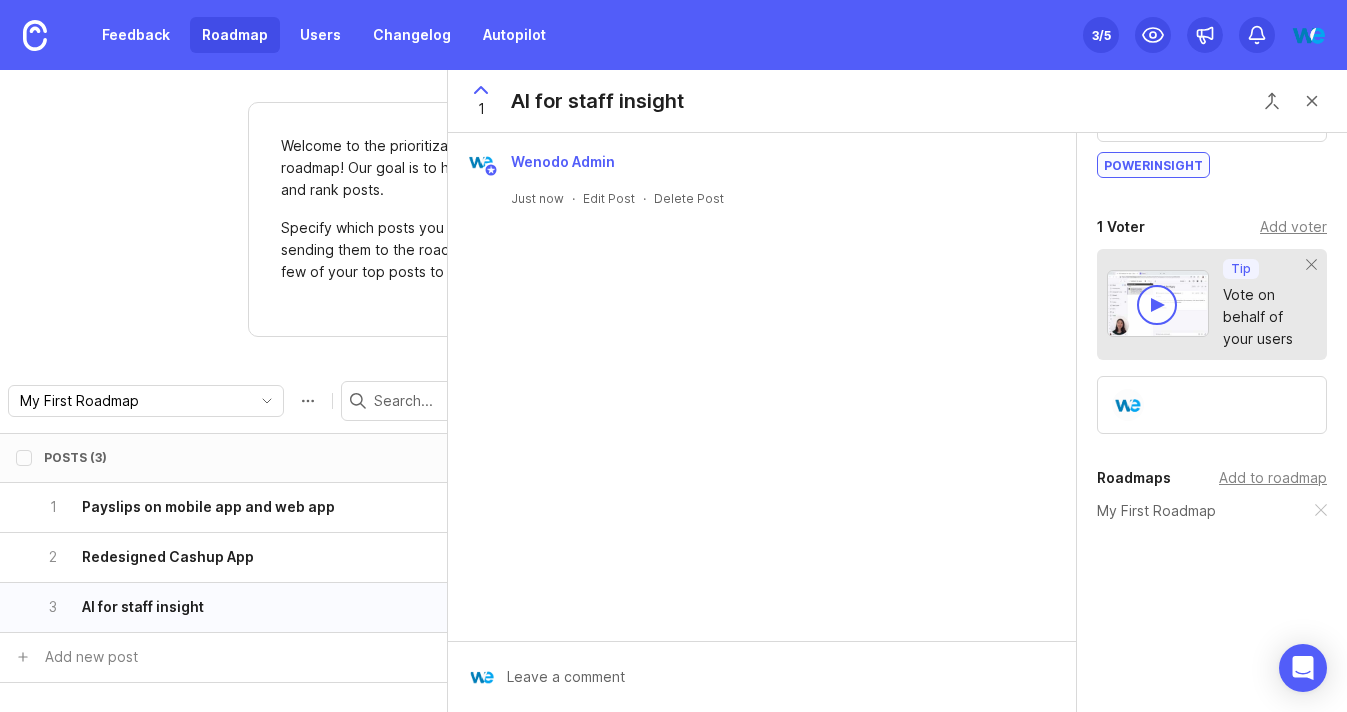scroll, scrollTop: 0, scrollLeft: 0, axis: both 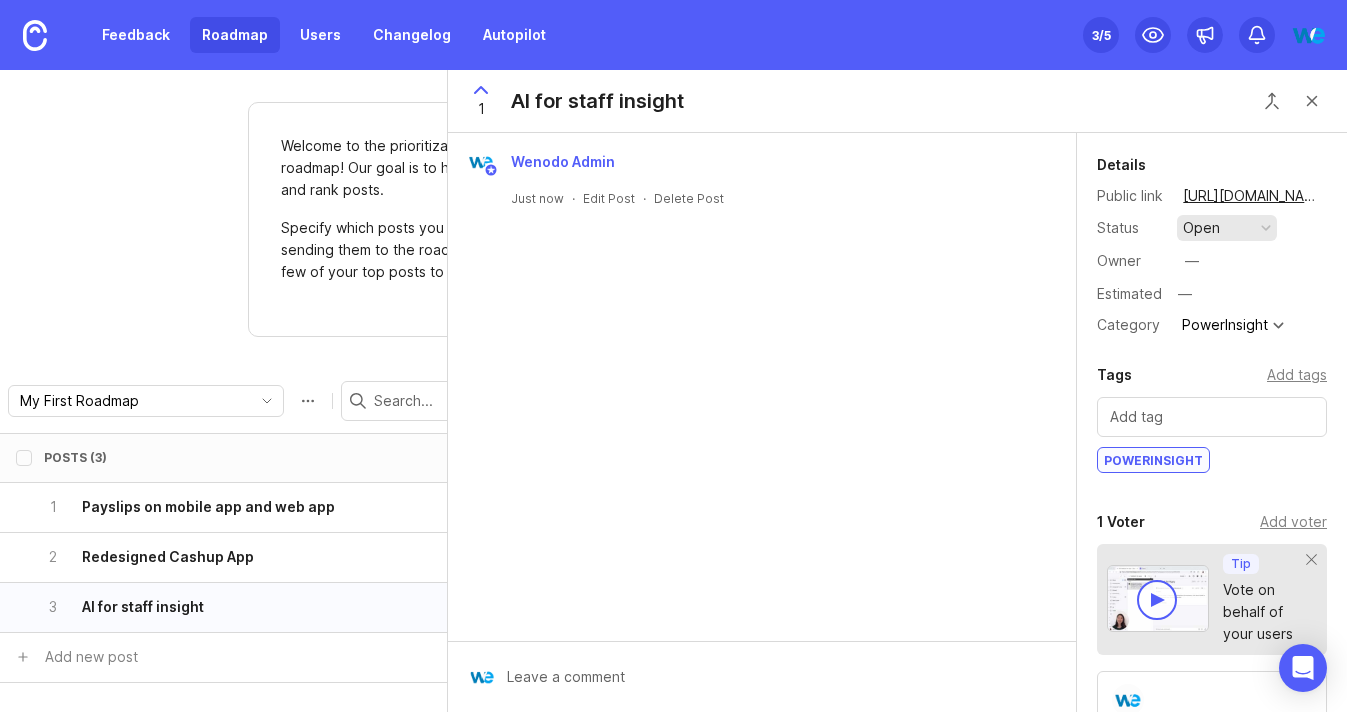 click on "open" at bounding box center (1227, 228) 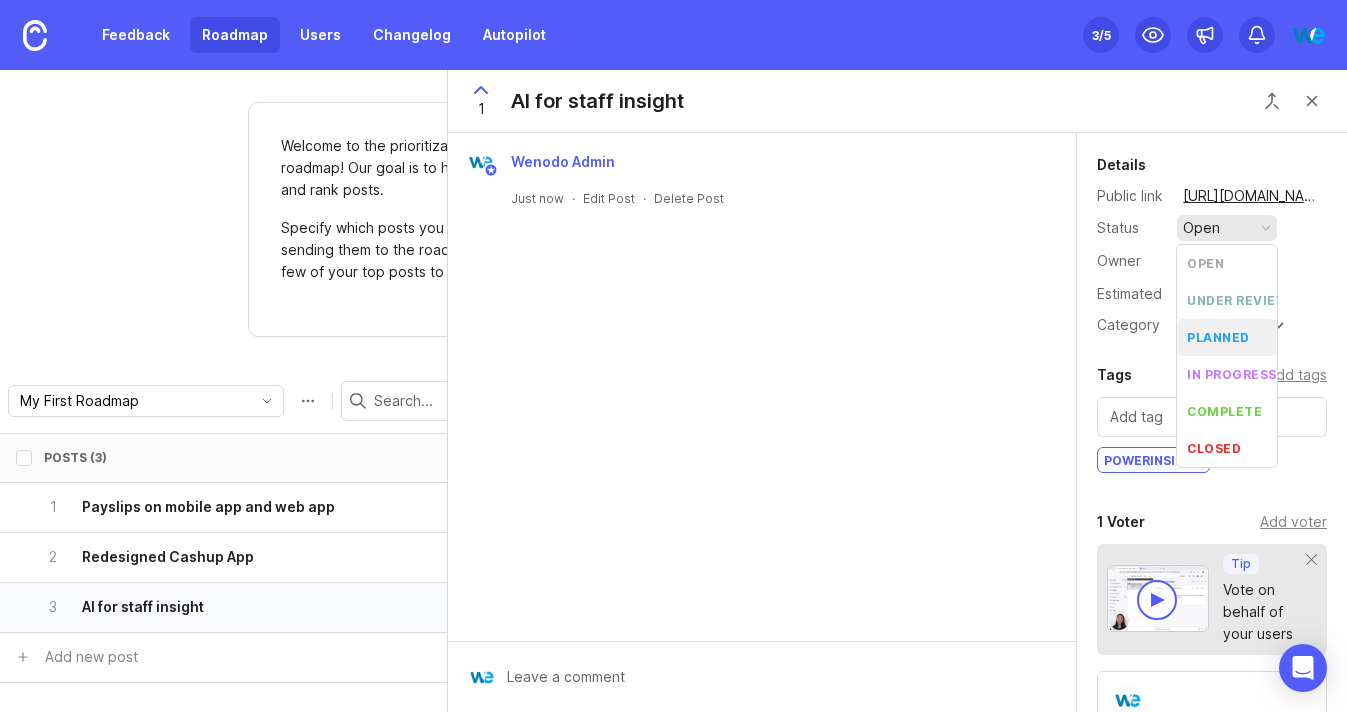 click on "planned" at bounding box center (1218, 337) 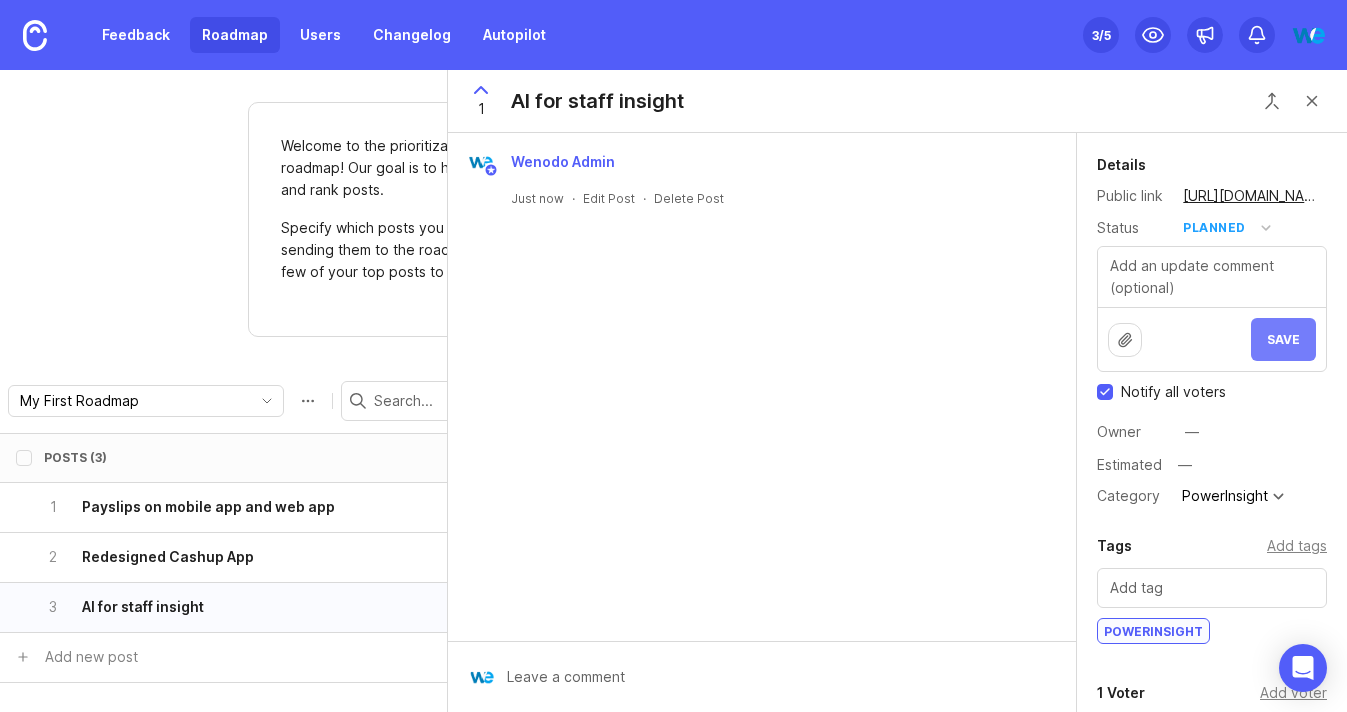 click on "Save" at bounding box center [1283, 339] 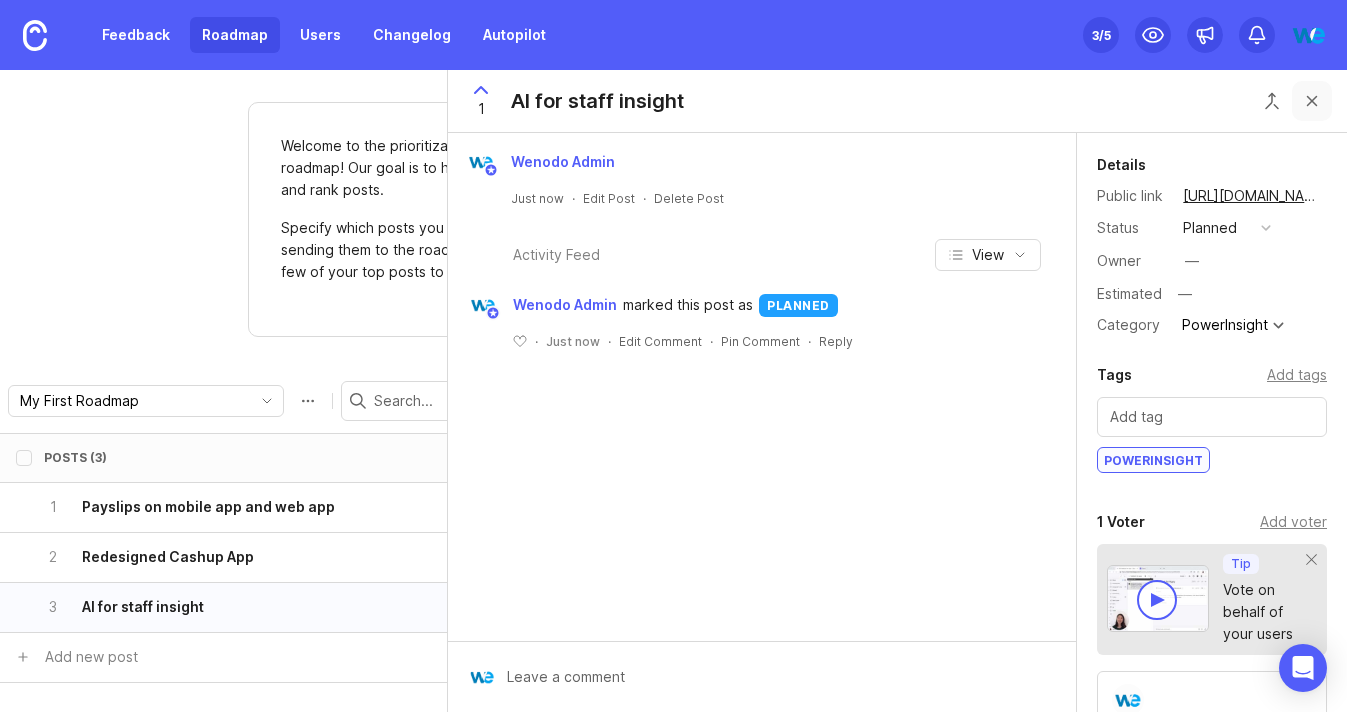 click at bounding box center (1312, 101) 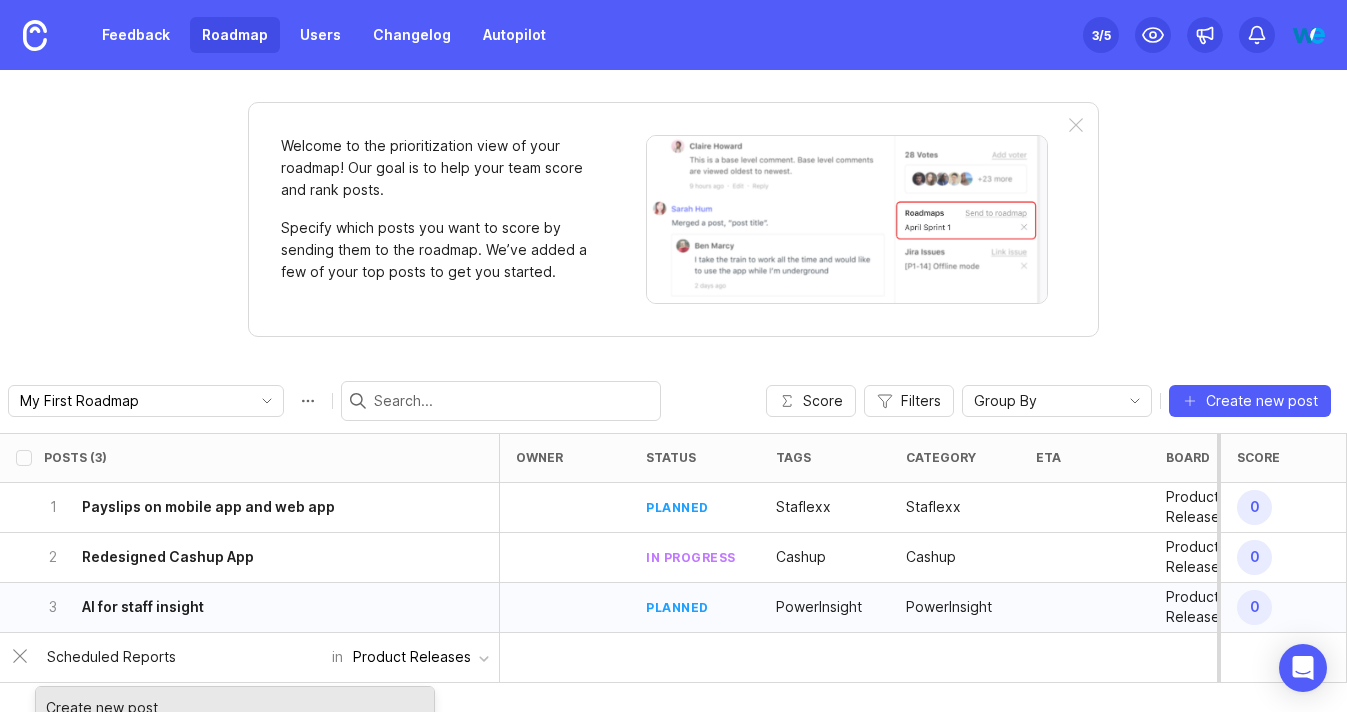 type on "Scheduled Reports" 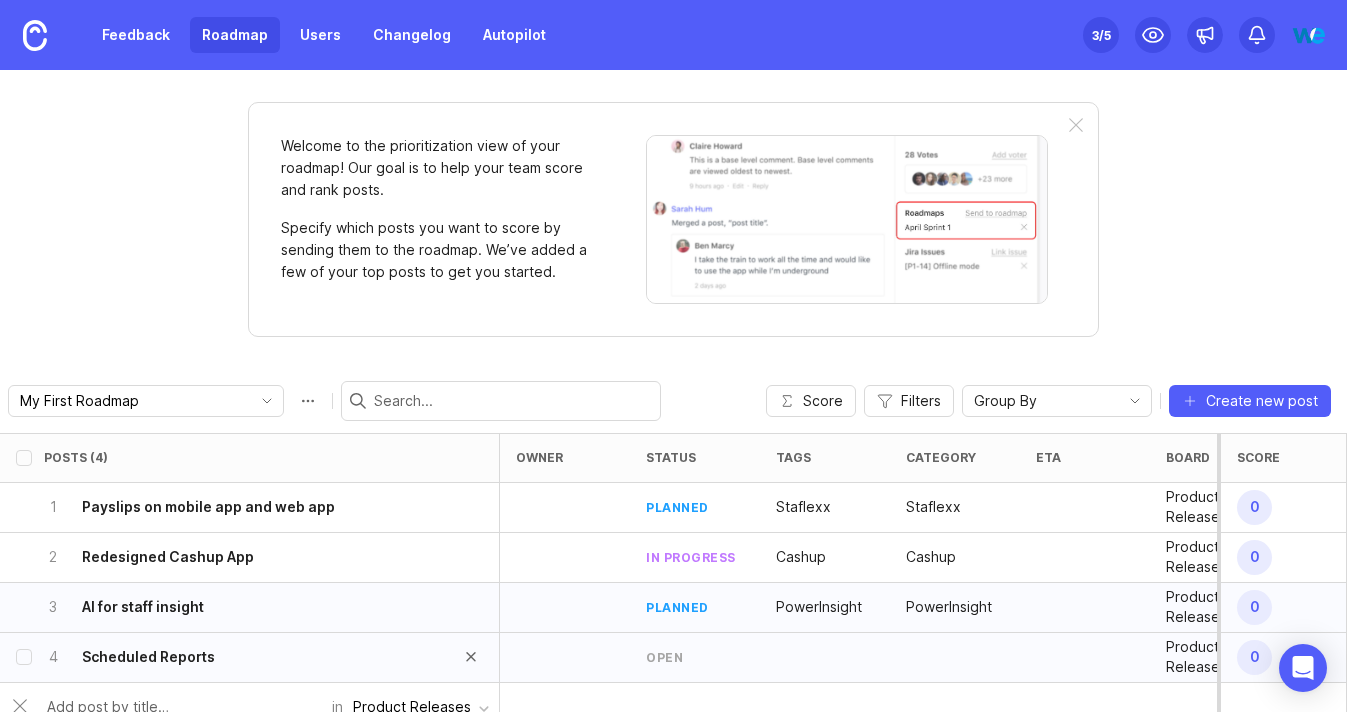 click on "Scheduled Reports" at bounding box center [148, 657] 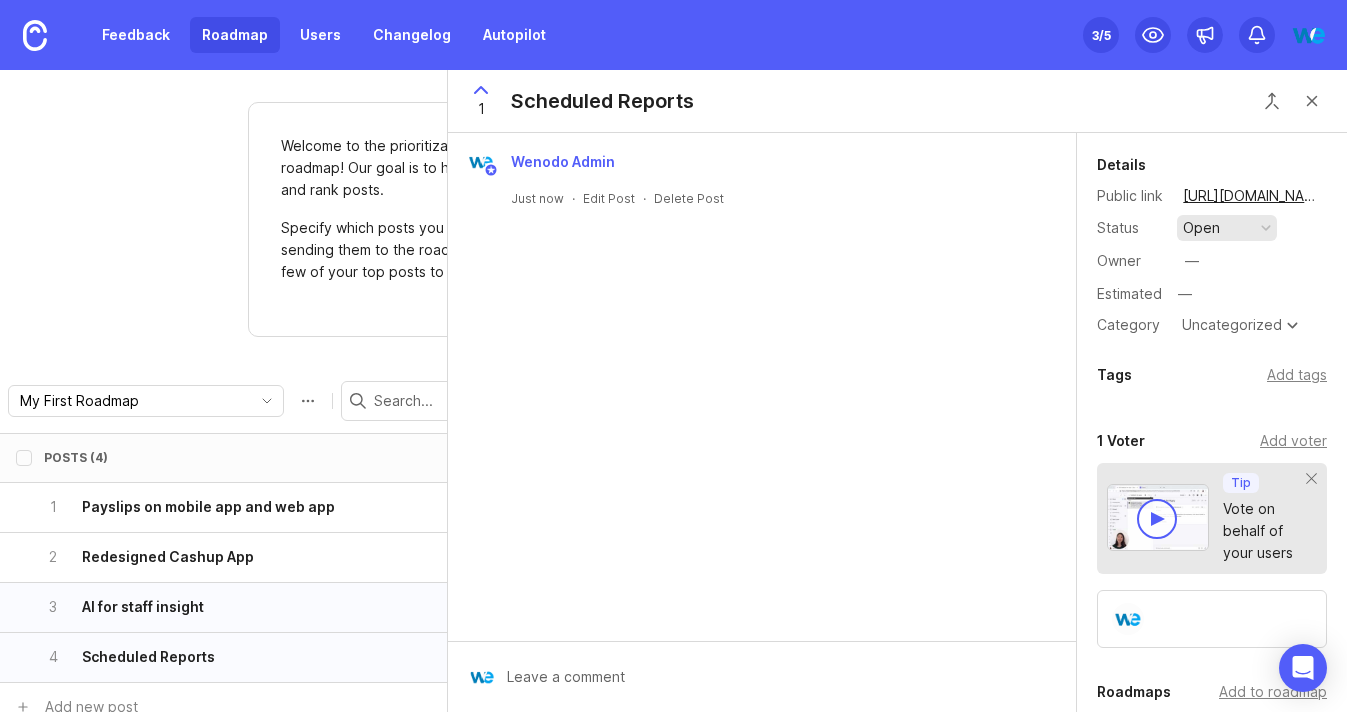 click on "open" at bounding box center (1227, 228) 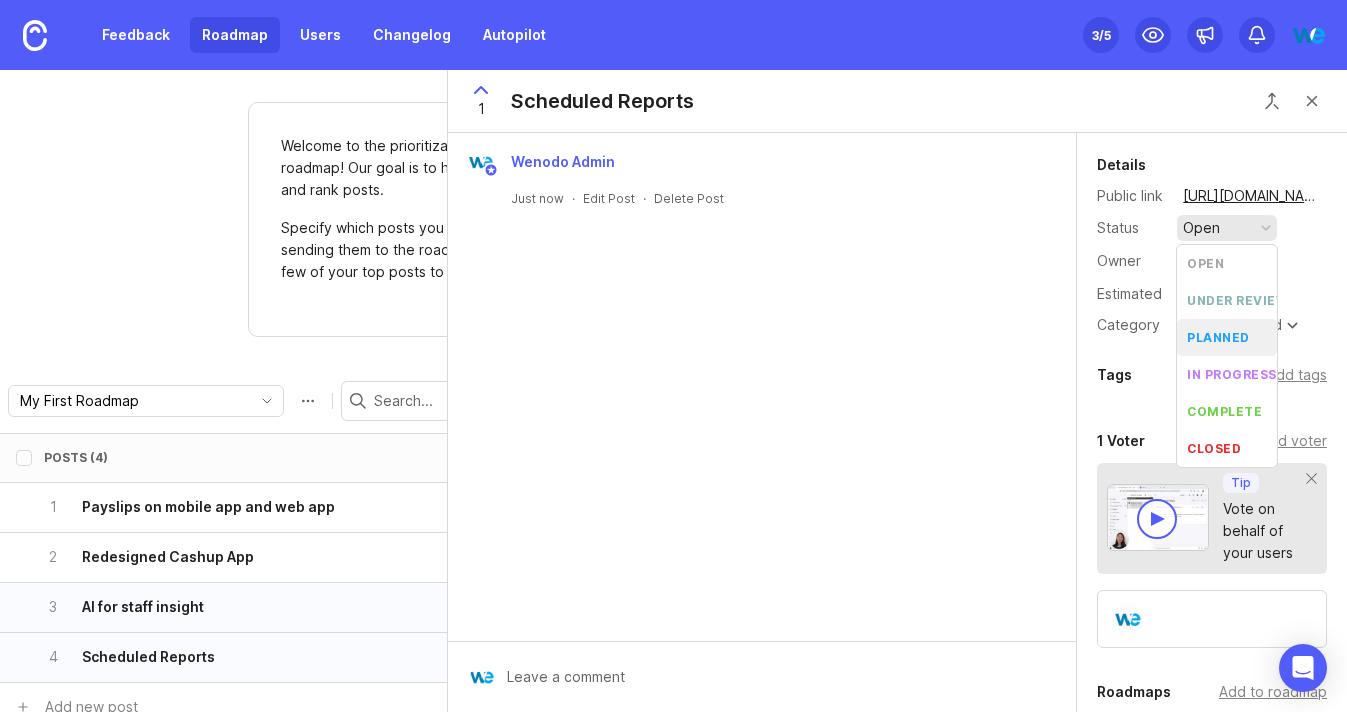 click on "planned" at bounding box center [1218, 337] 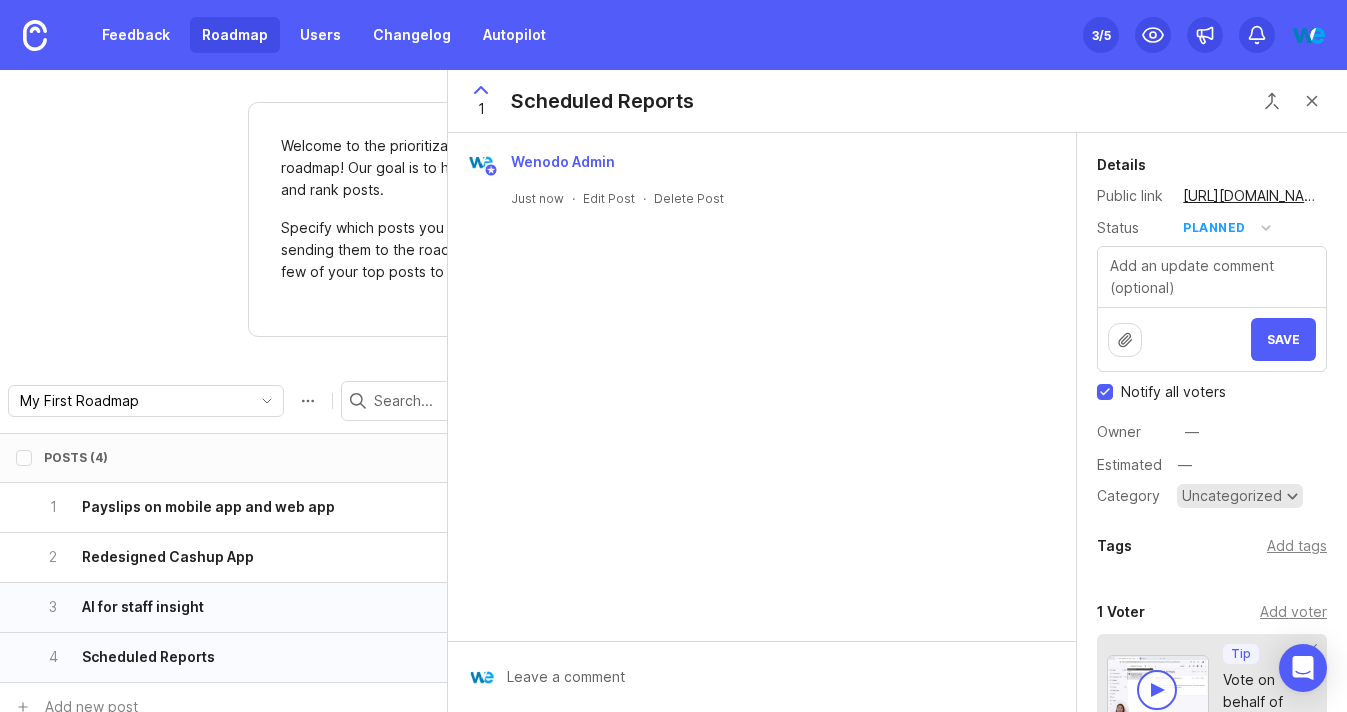 click on "Uncategorized" at bounding box center [1232, 496] 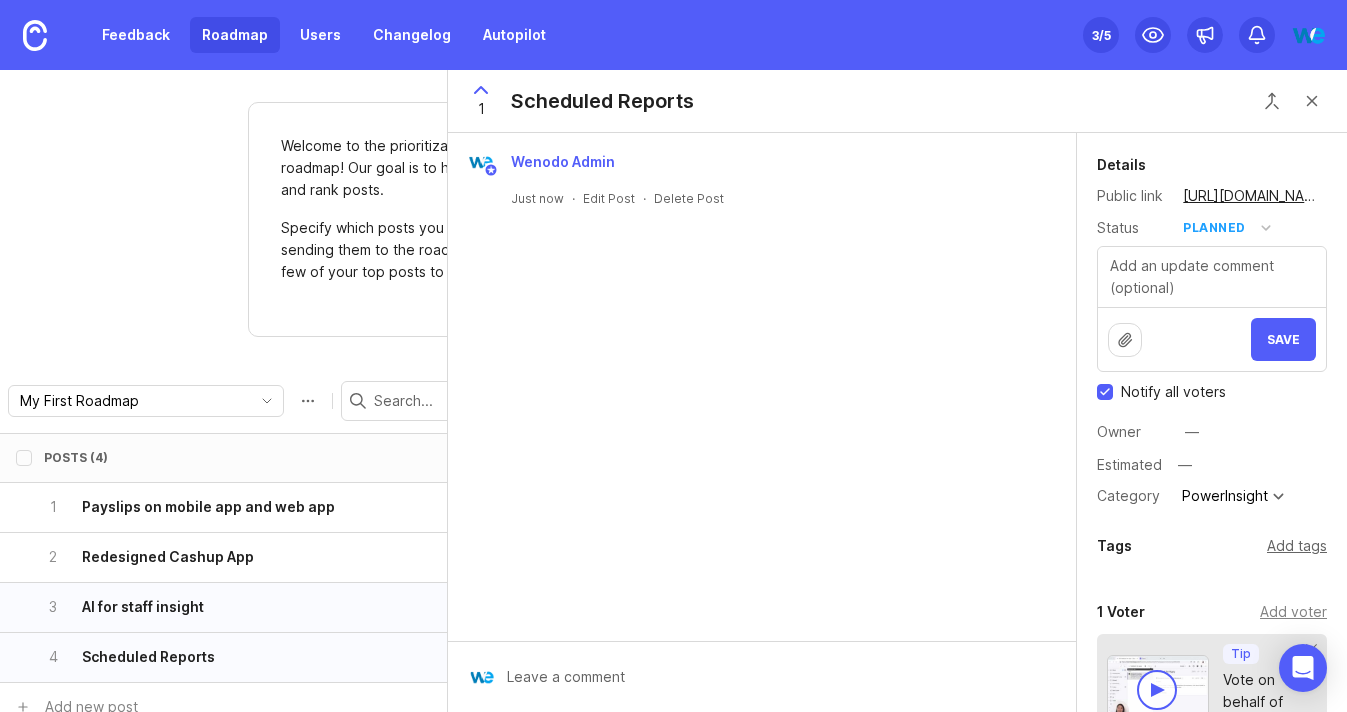 click on "Add tags" at bounding box center (1297, 546) 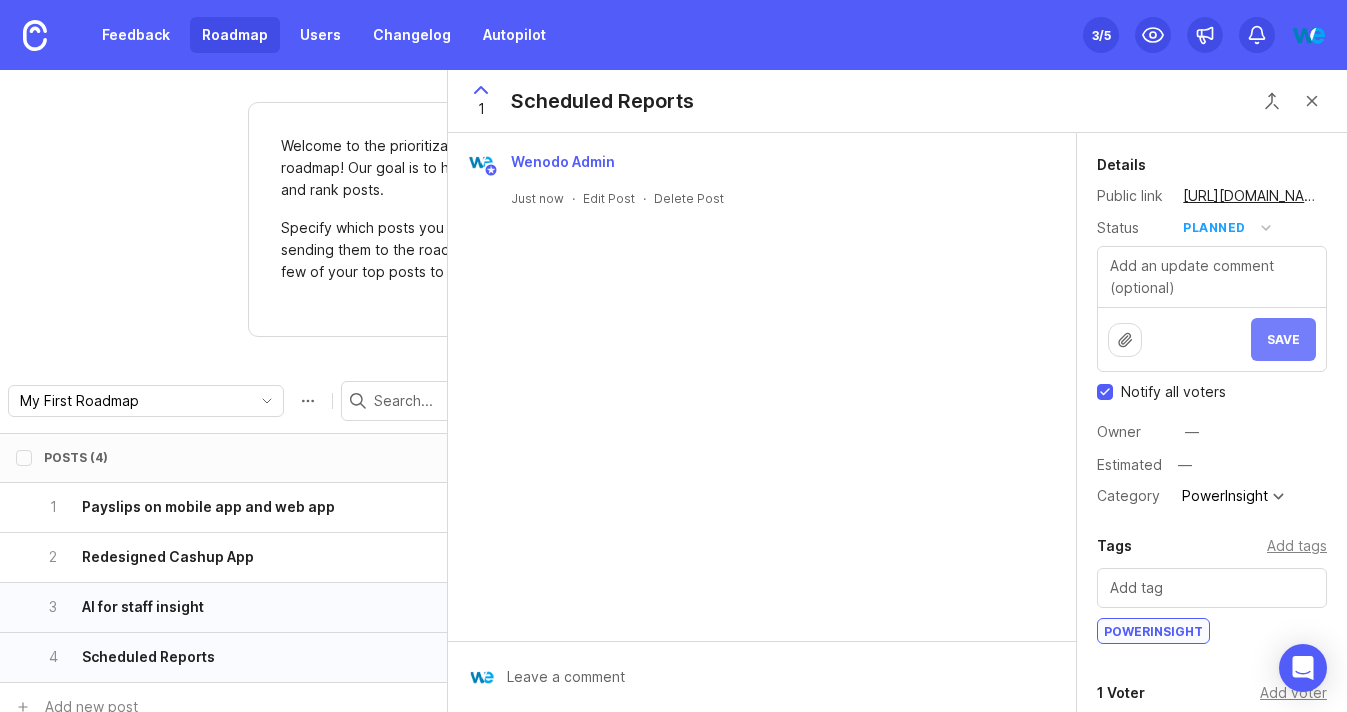 click on "Save" at bounding box center (1283, 339) 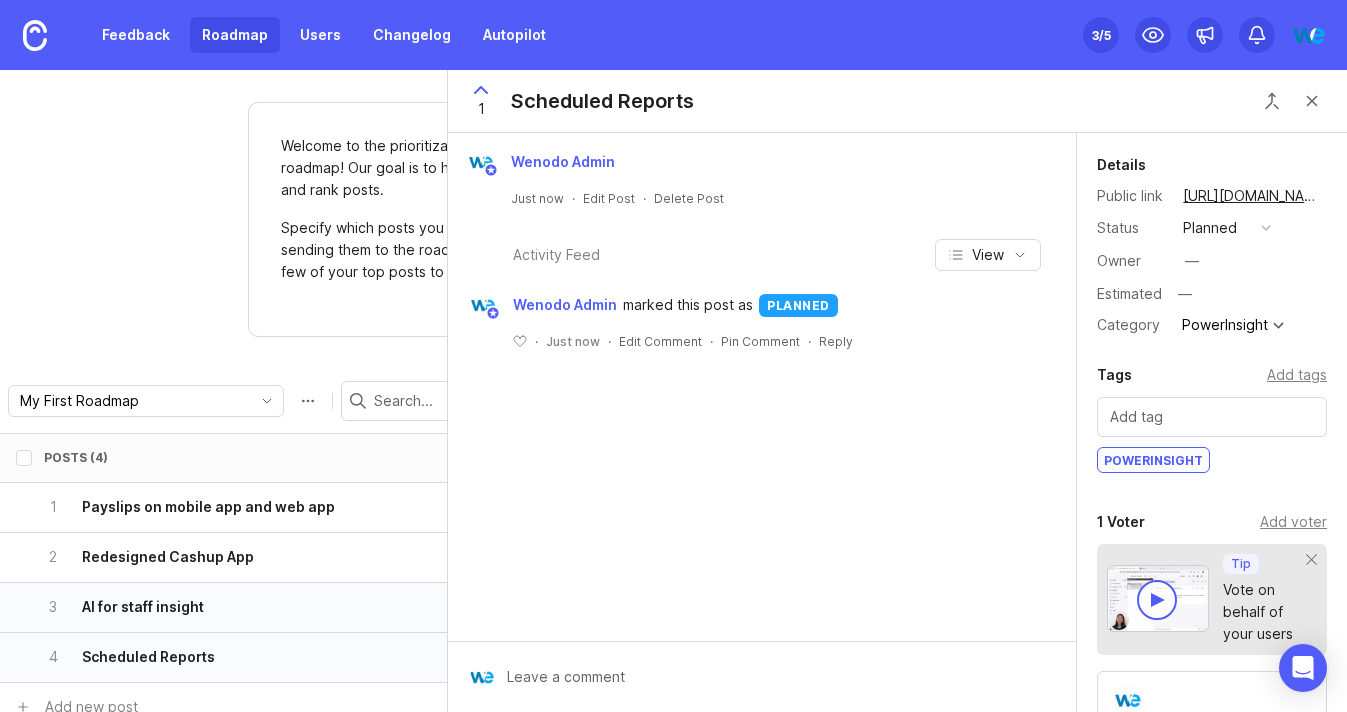click on "Welcome to the prioritization view of your roadmap! Our goal is to help your team score and rank posts. Specify which posts you want to score by sending them to the roadmap. We’ve added a few of your top posts to get you started. My First Roadmap My First Roadmap Create new roadmap Score Filters  Group By Board Category Owner Status Create new post Posts (4) owner status tags category eta board Impact Votes Effort Score 1 Payslips on mobile app and web app planned Staflexx Staflexx Product Releases  0 2 1-233 0 2 Redesigned Cashup App in progress Cashup Cashup Product Releases  0 2 1-233 0 3 AI for staff insight planned PowerInsight PowerInsight Product Releases  0 1 1-233 0 4 Scheduled Reports planned PowerInsight PowerInsight Product Releases  0 1 1-233 0 Add new post" at bounding box center (673, 391) 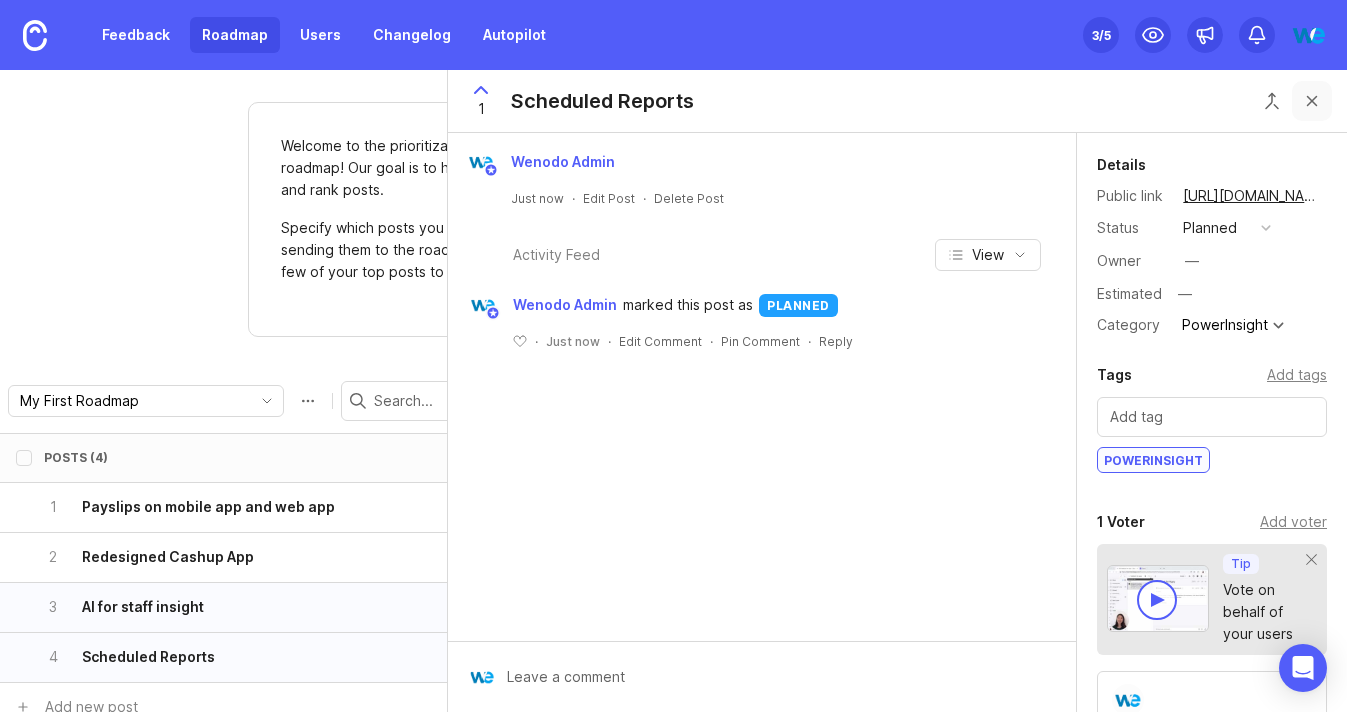 click at bounding box center (1312, 101) 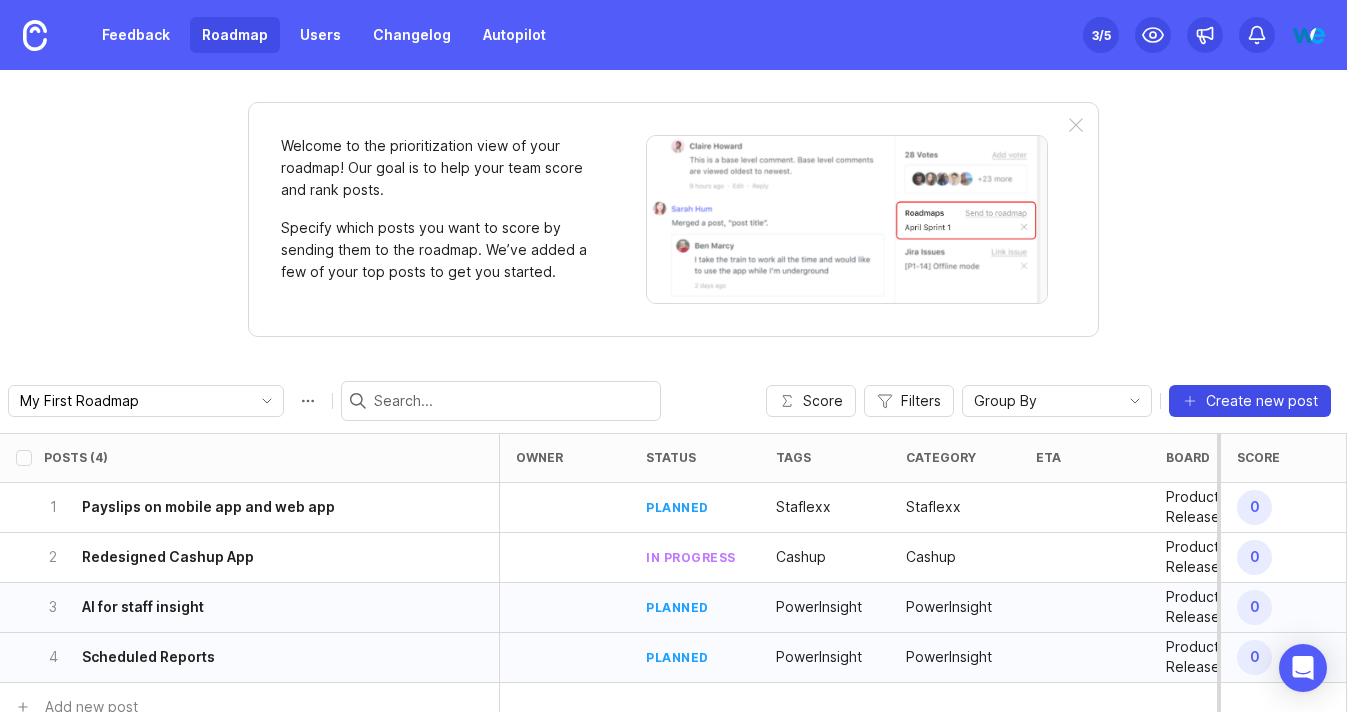 click on "Create new post" at bounding box center (1262, 401) 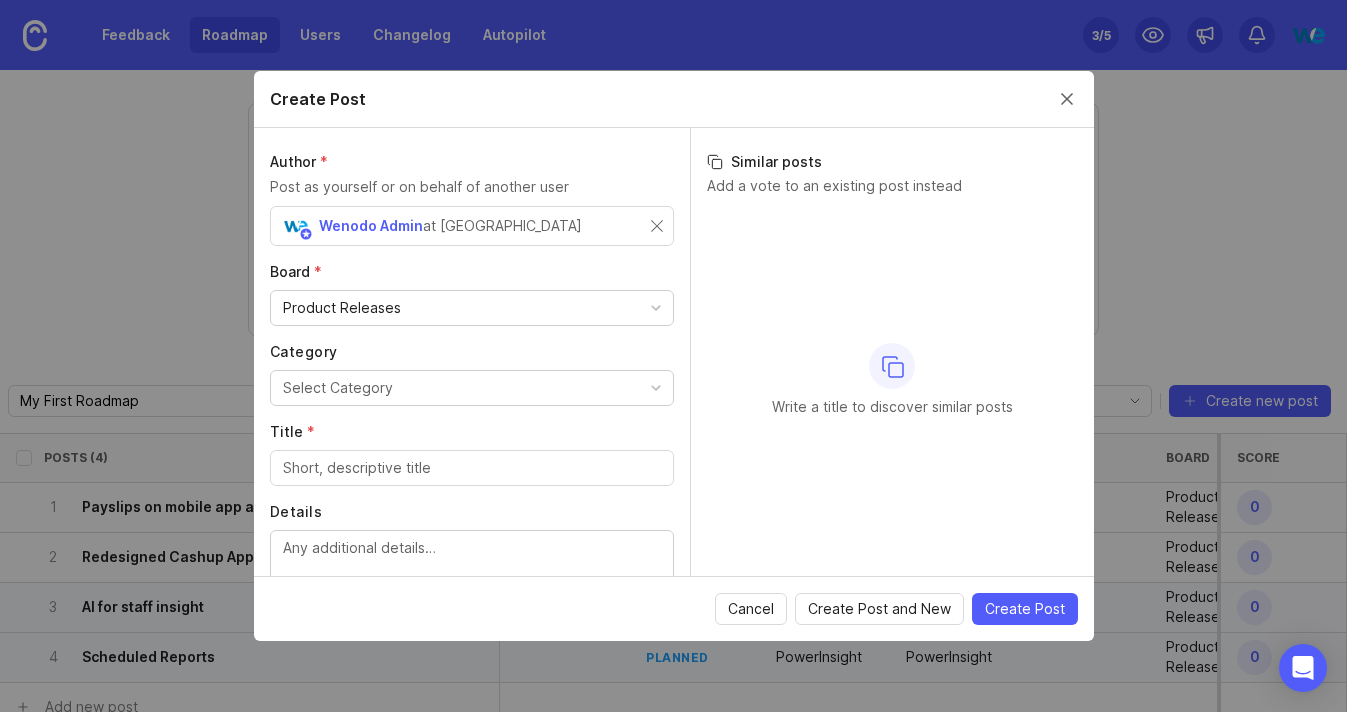 click on "Select Category" at bounding box center (472, 388) 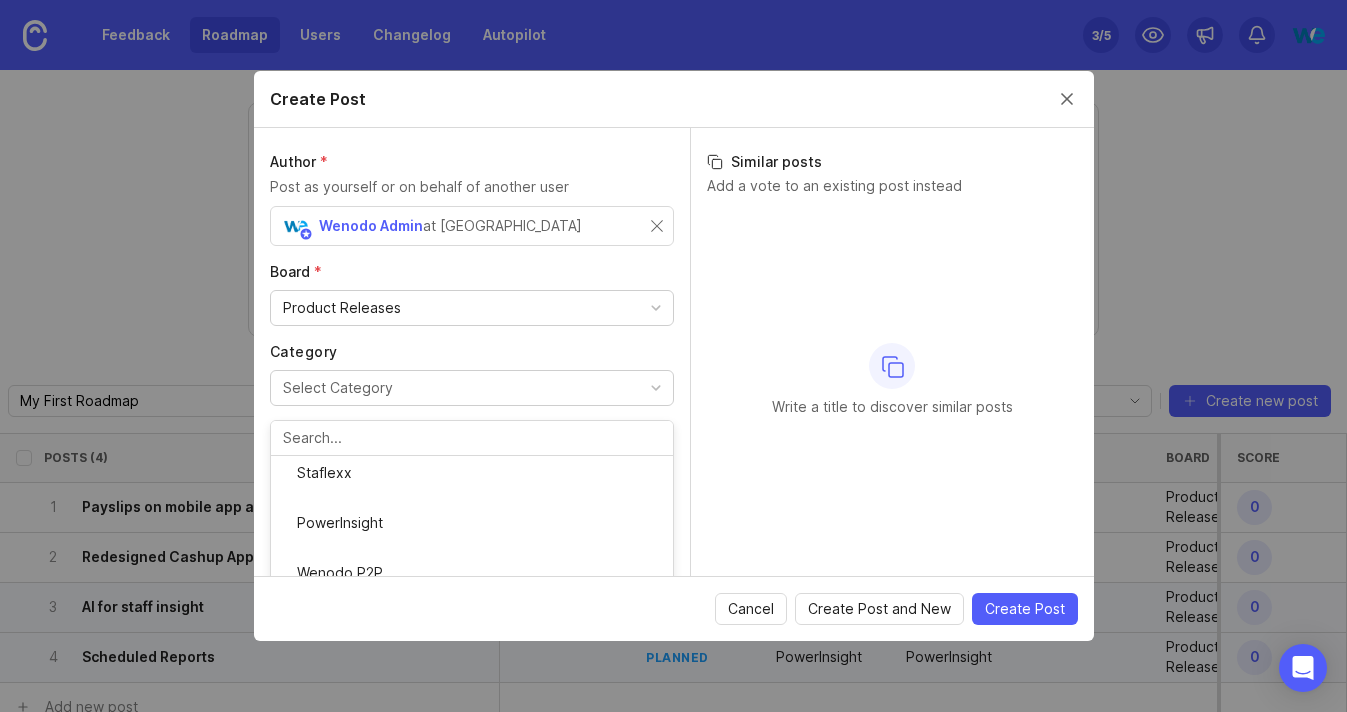 scroll, scrollTop: 214, scrollLeft: 0, axis: vertical 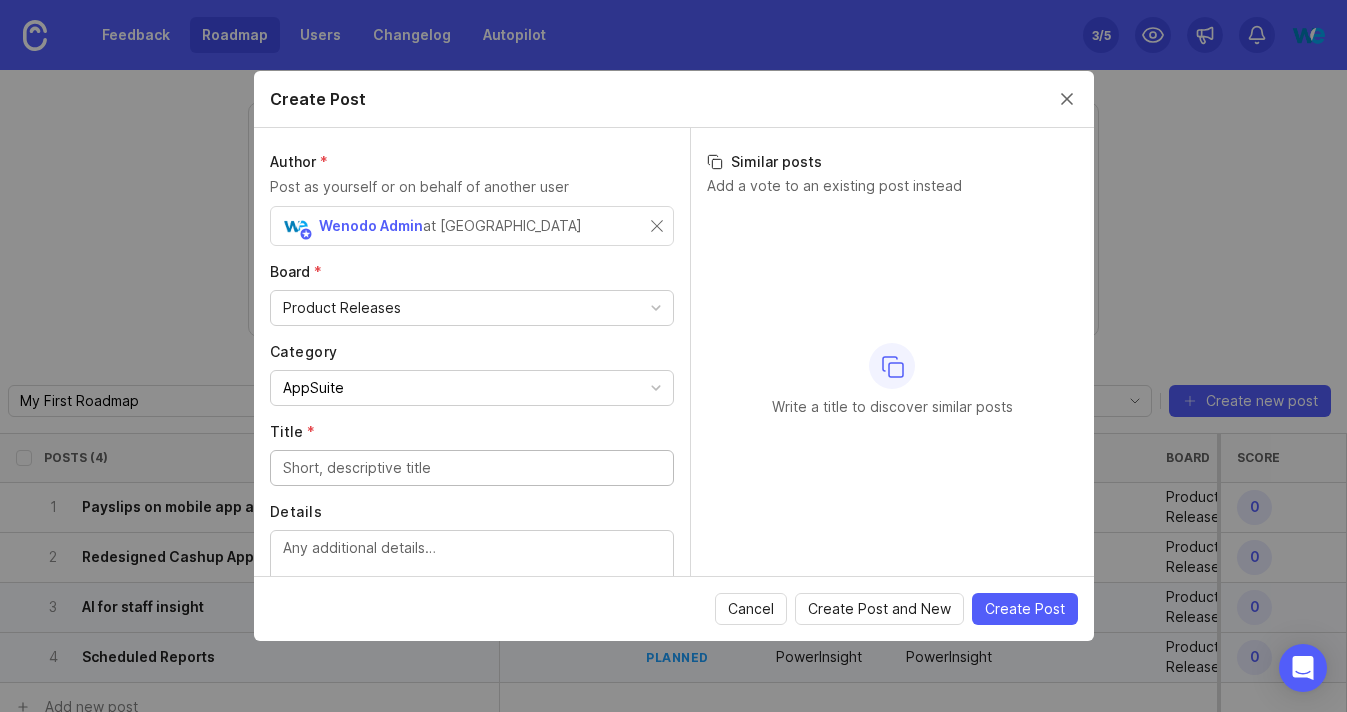 click on "Title *" at bounding box center [472, 468] 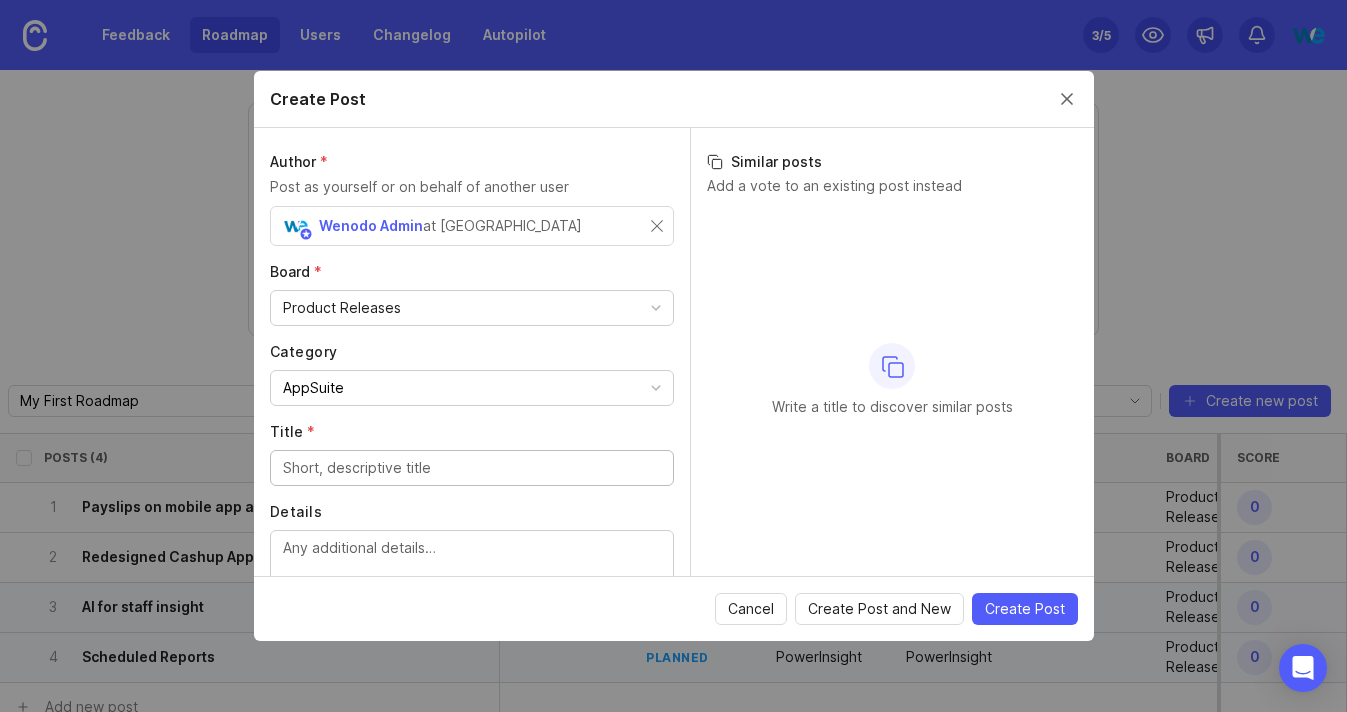 type on "u" 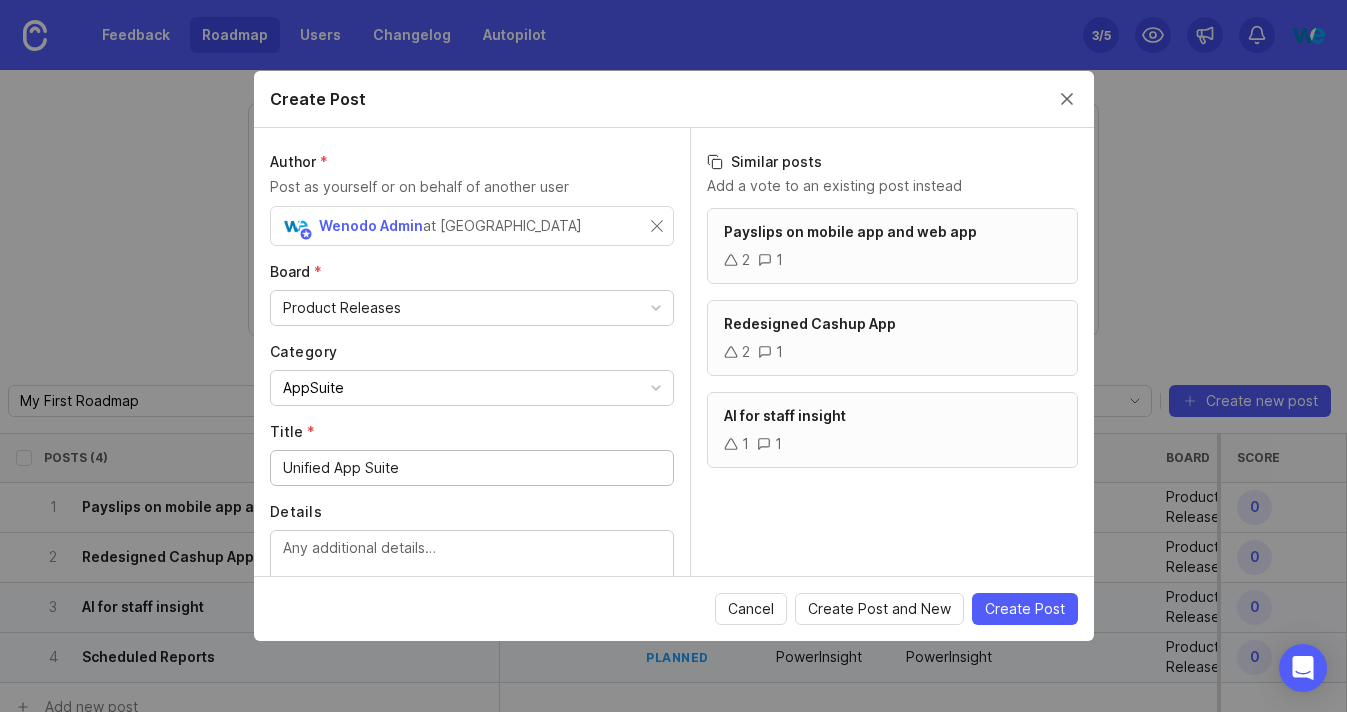 drag, startPoint x: 336, startPoint y: 465, endPoint x: 268, endPoint y: 468, distance: 68.06615 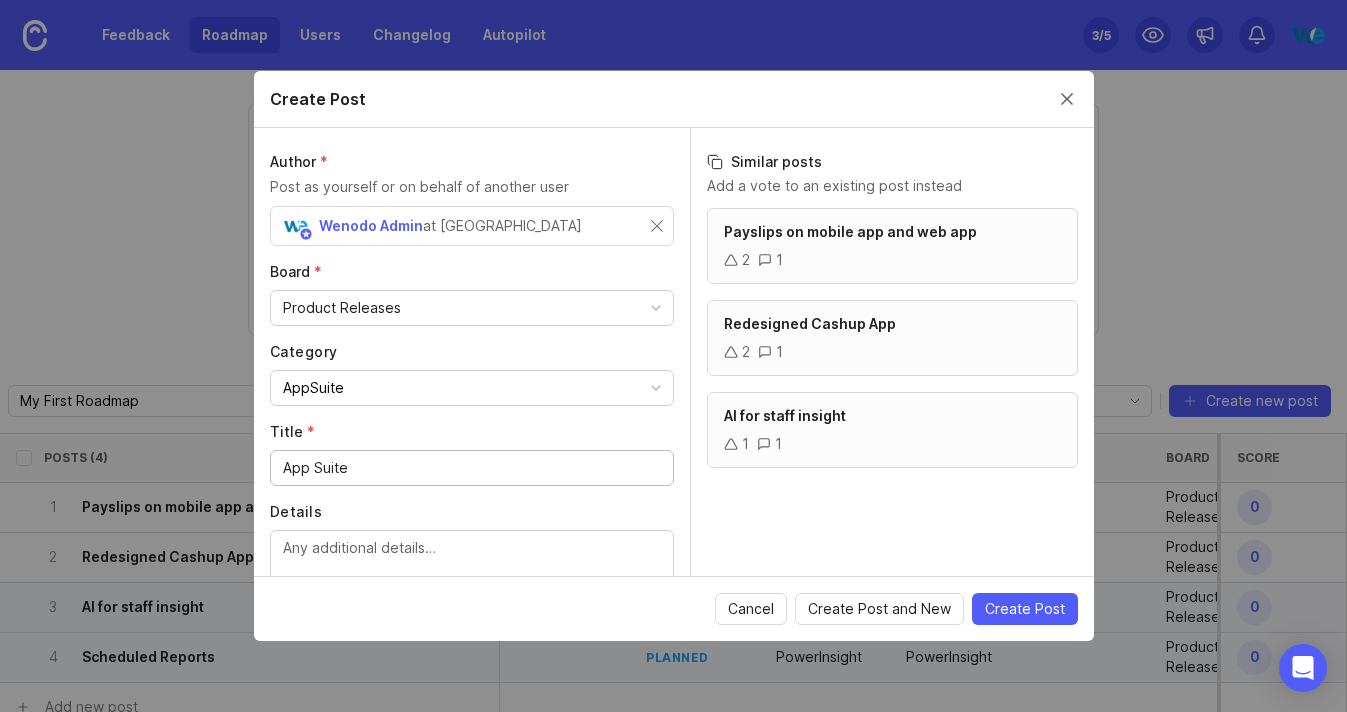 click on "App Suite" at bounding box center [472, 468] 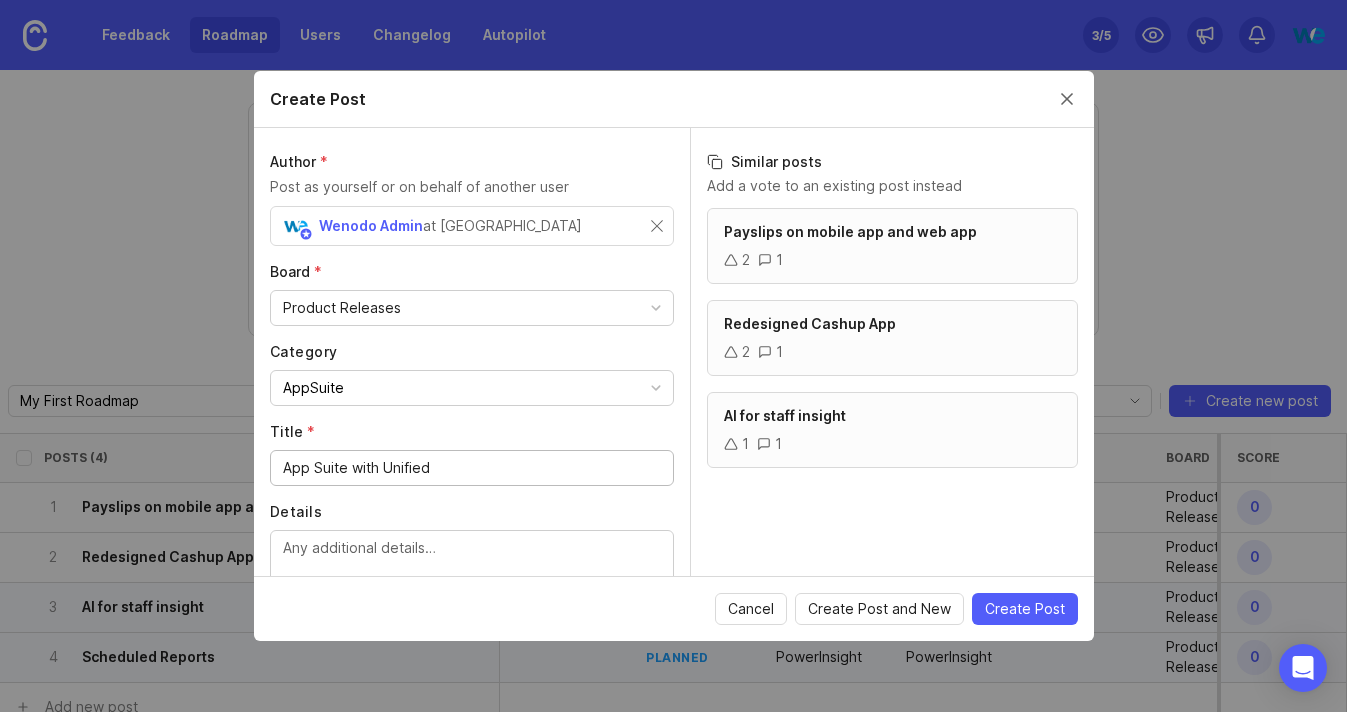 click on "App Suite with Unified" at bounding box center (472, 468) 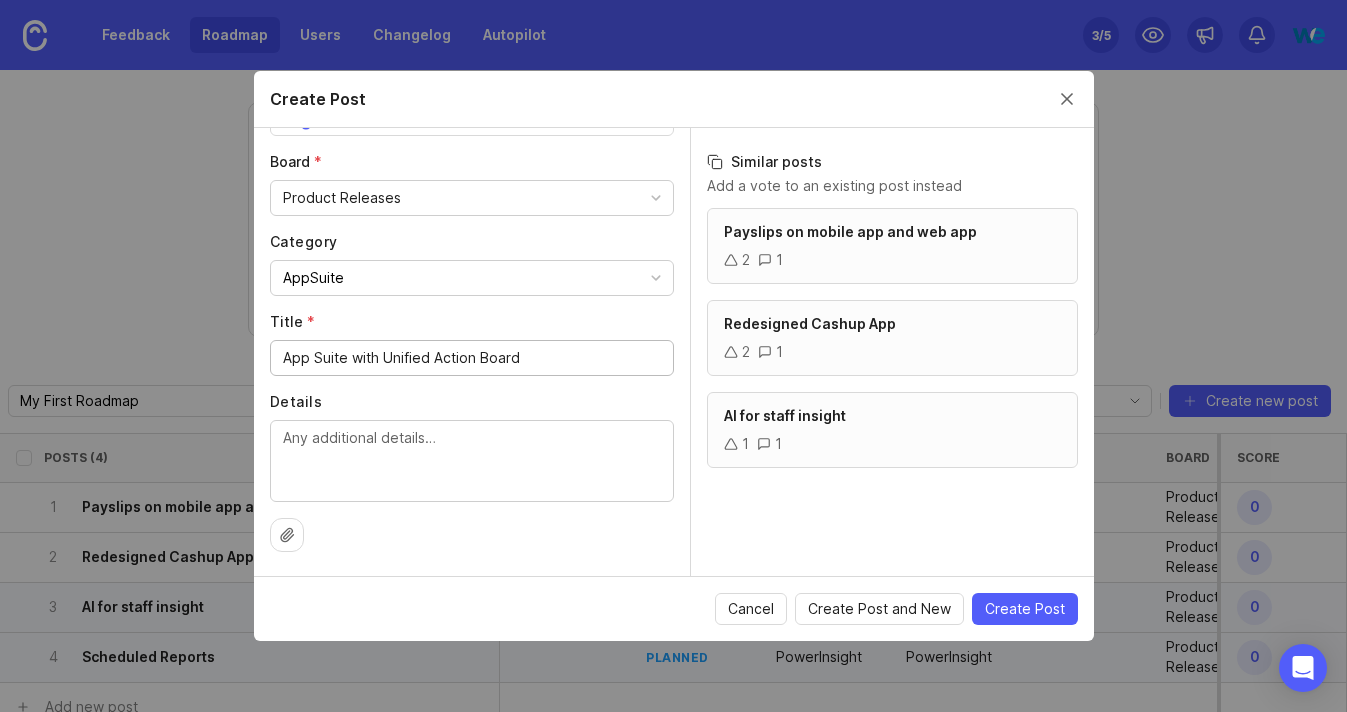 scroll, scrollTop: 0, scrollLeft: 0, axis: both 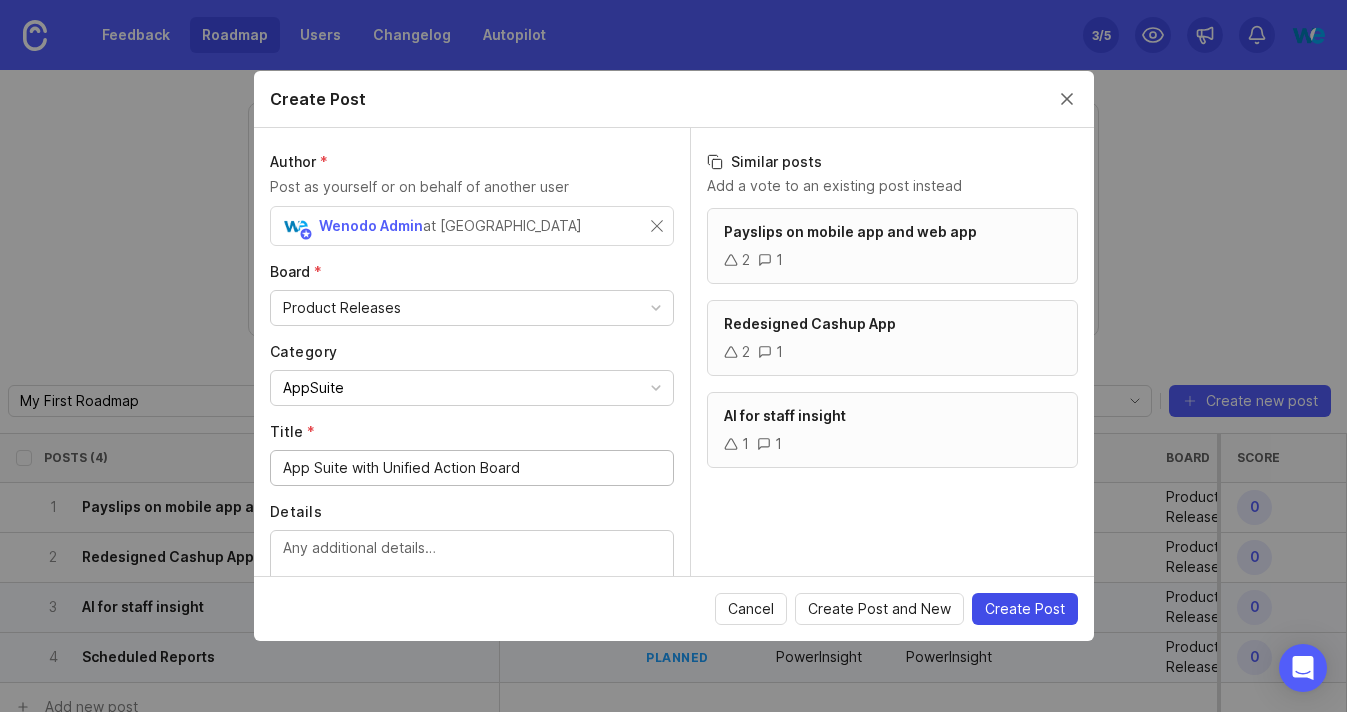 type on "App Suite with Unified Action Board" 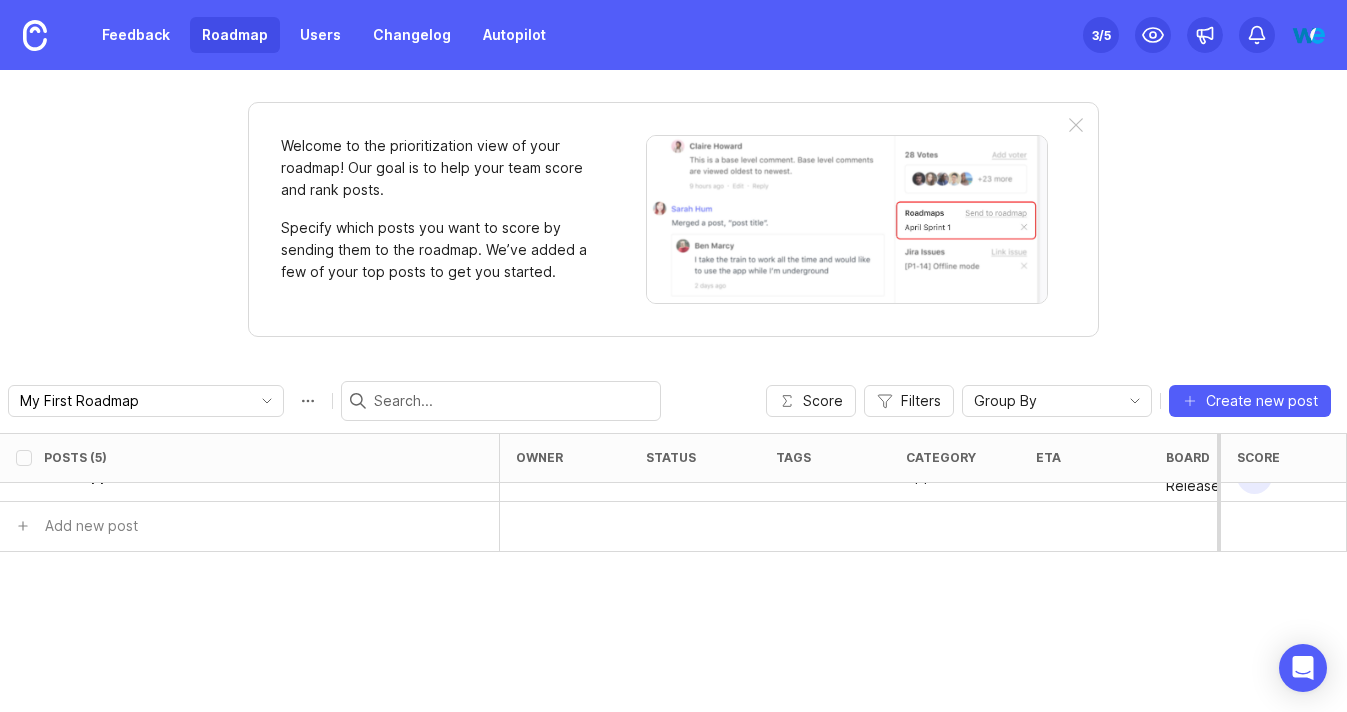 scroll, scrollTop: 45, scrollLeft: 0, axis: vertical 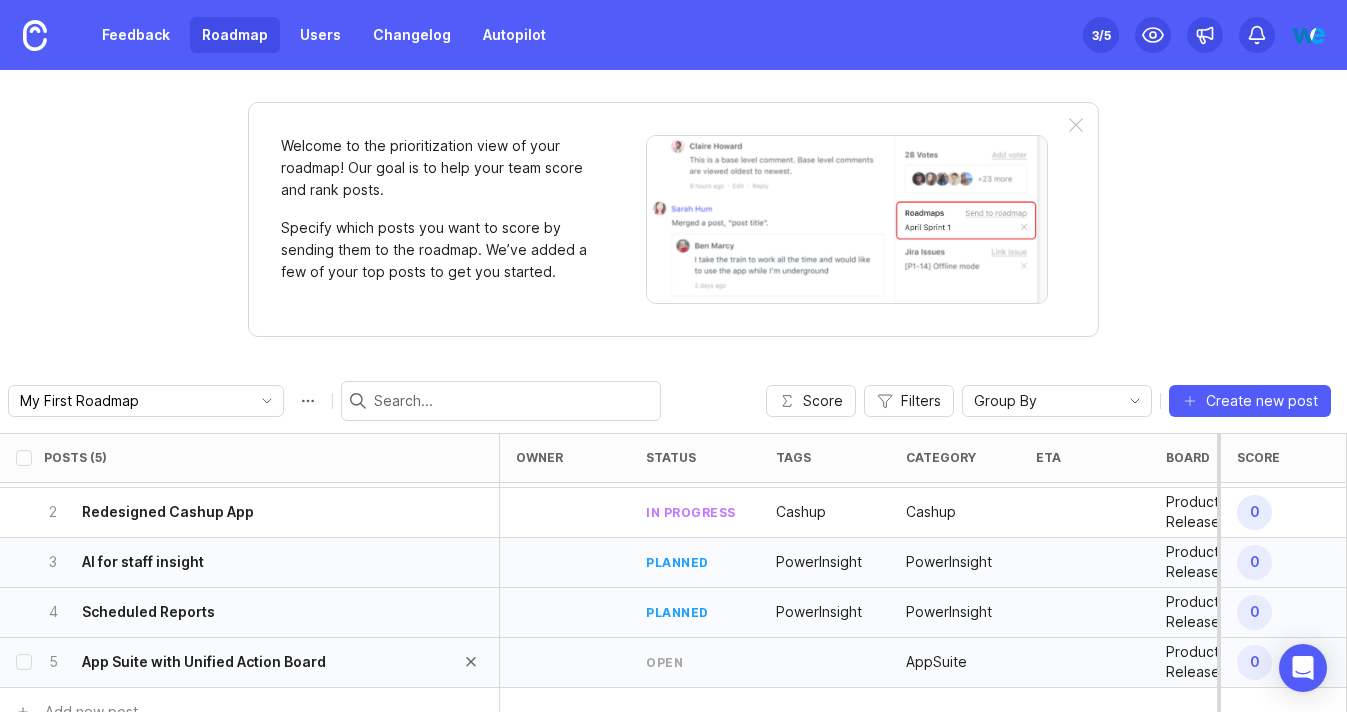 click on "App Suite with Unified Action Board" at bounding box center [204, 662] 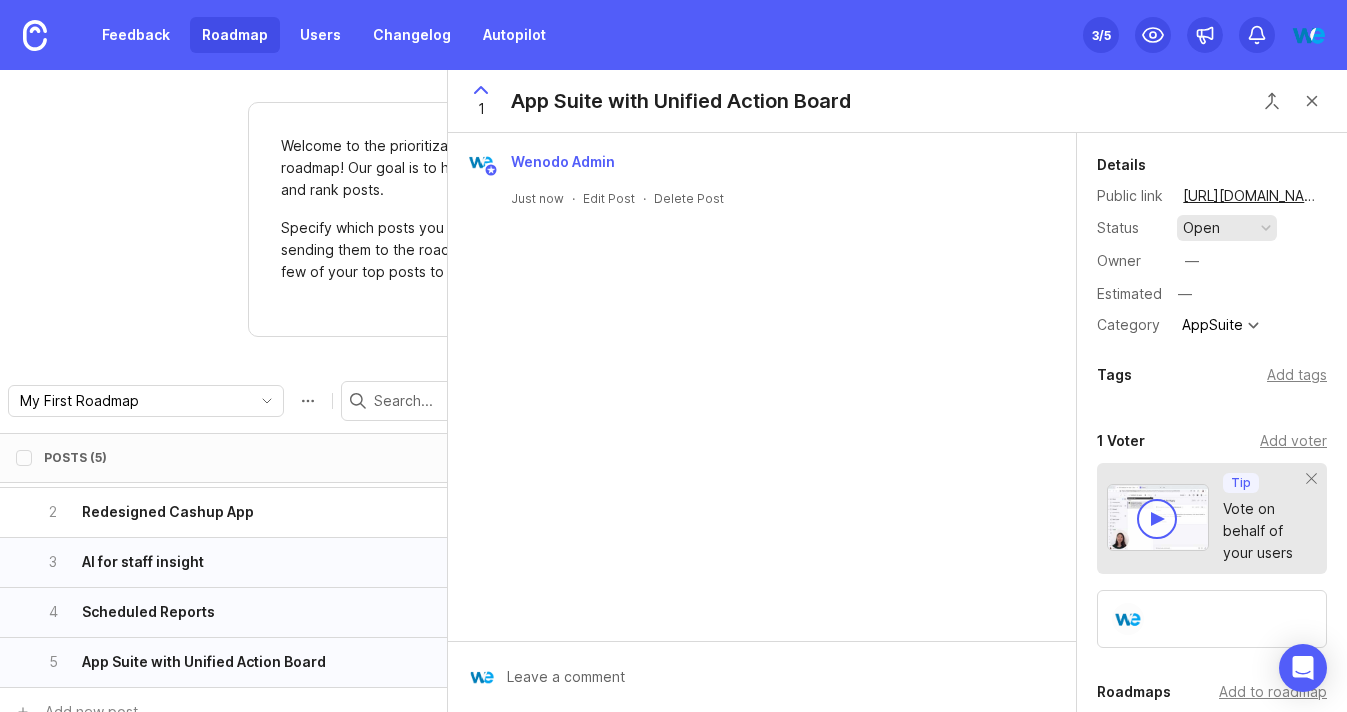click on "open" at bounding box center (1201, 228) 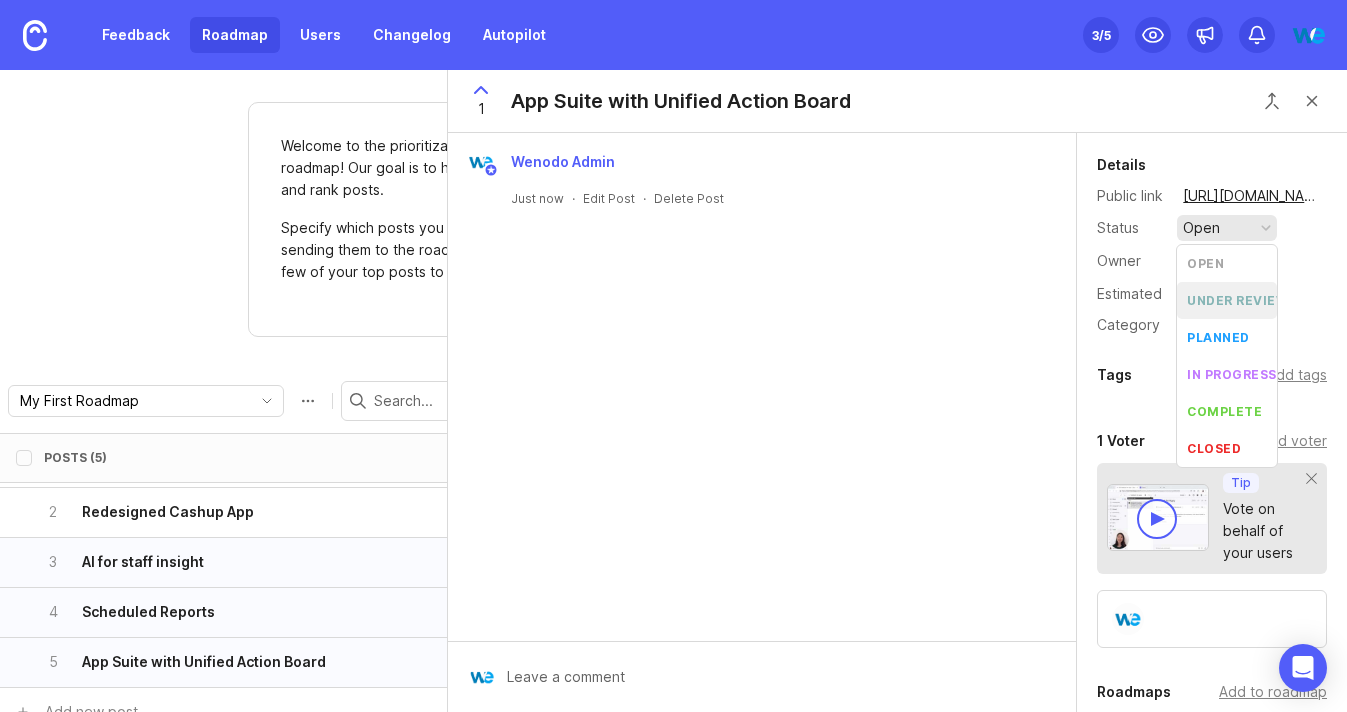 click on "under review" at bounding box center (1237, 300) 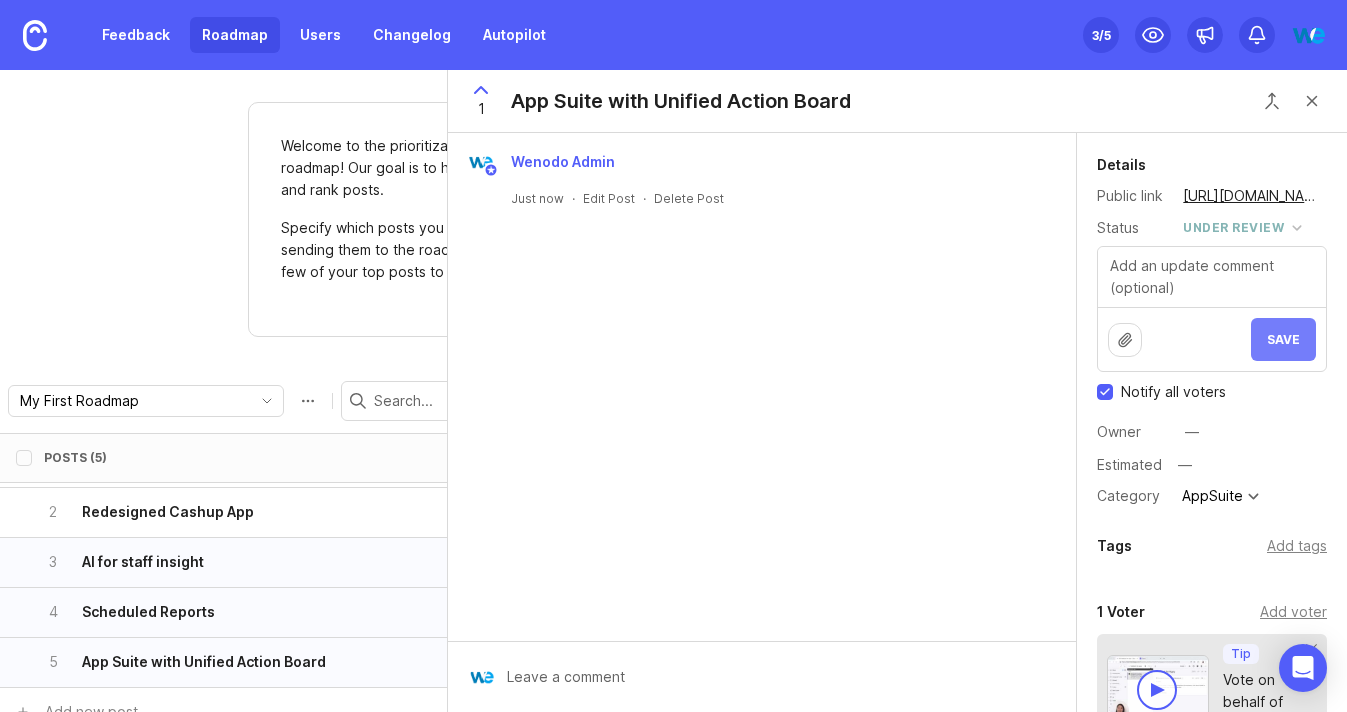 click on "Save" at bounding box center [1283, 339] 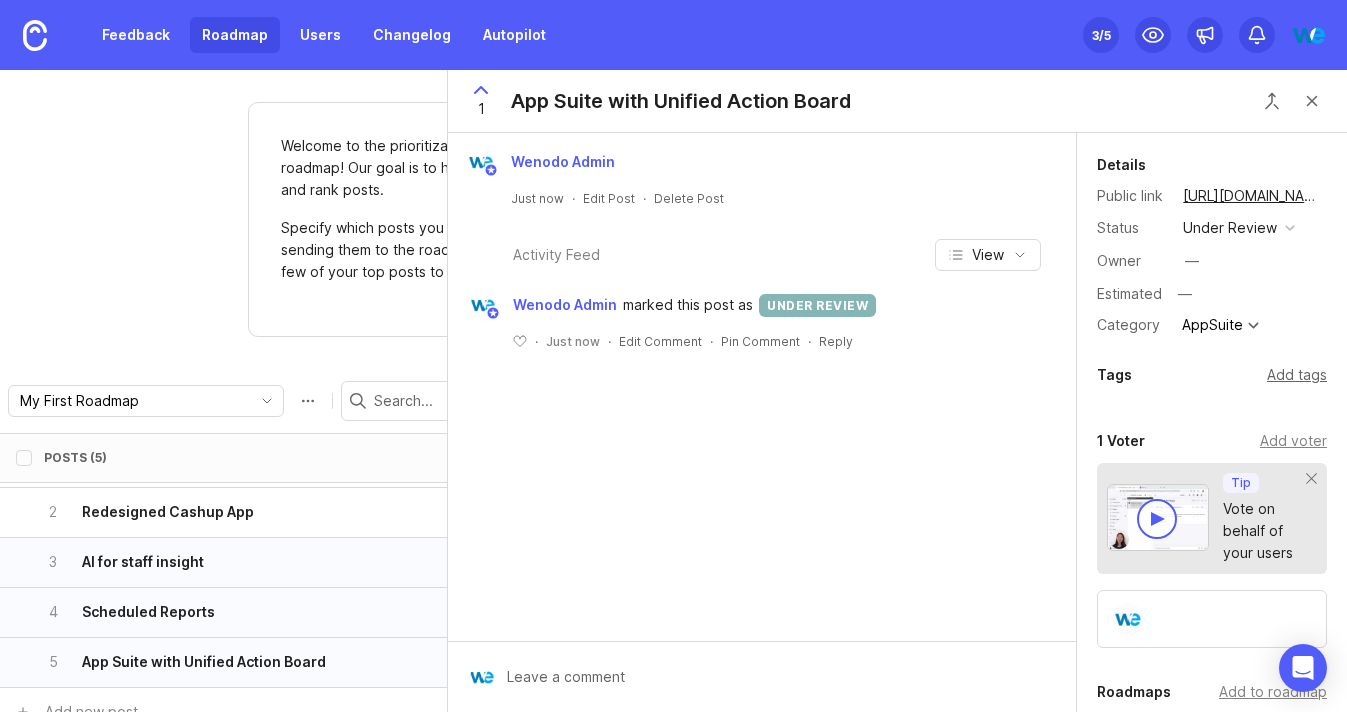 click on "Add tags" at bounding box center (1297, 375) 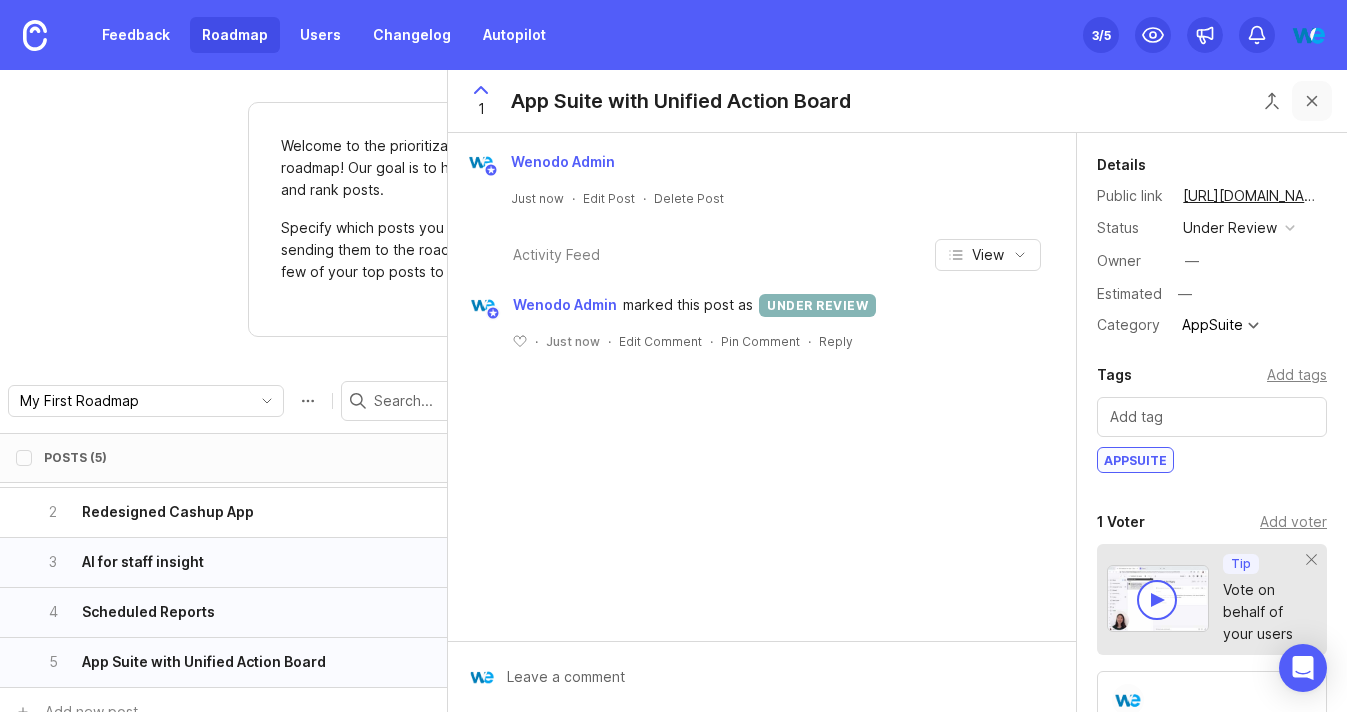 click at bounding box center [1312, 101] 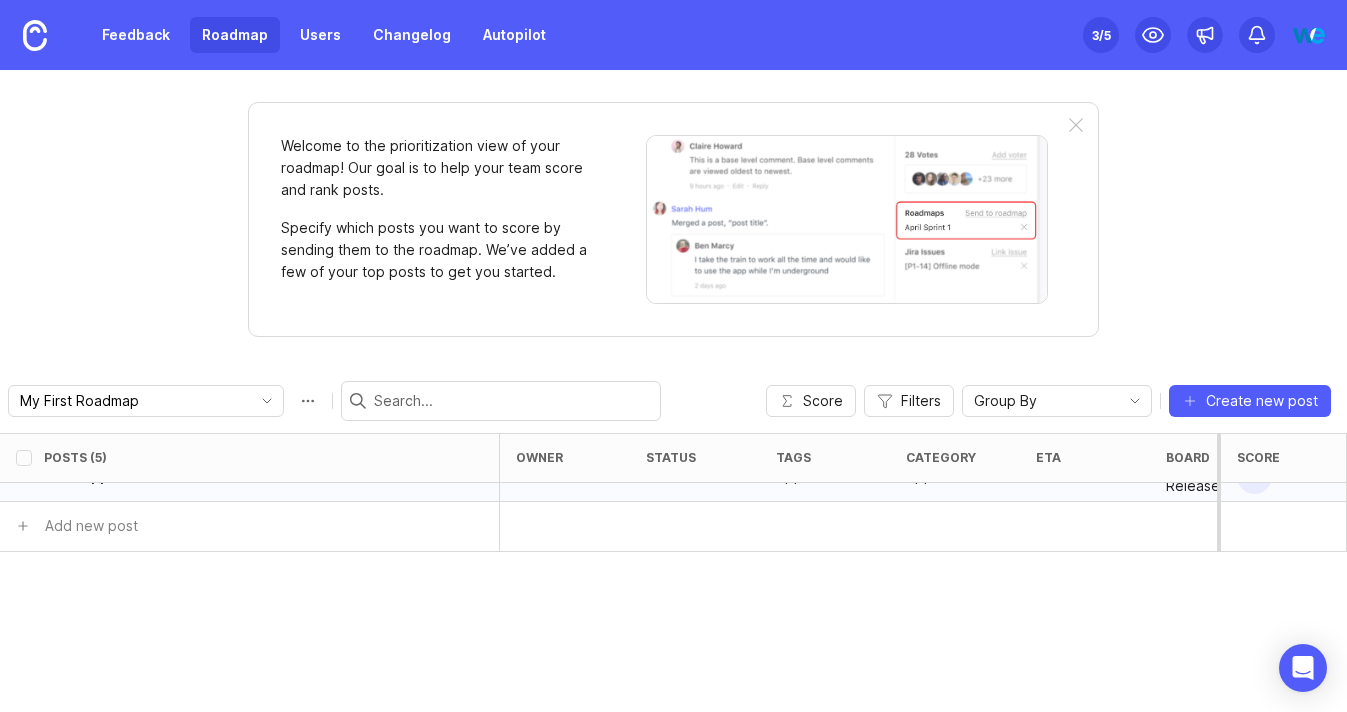 scroll, scrollTop: 0, scrollLeft: 0, axis: both 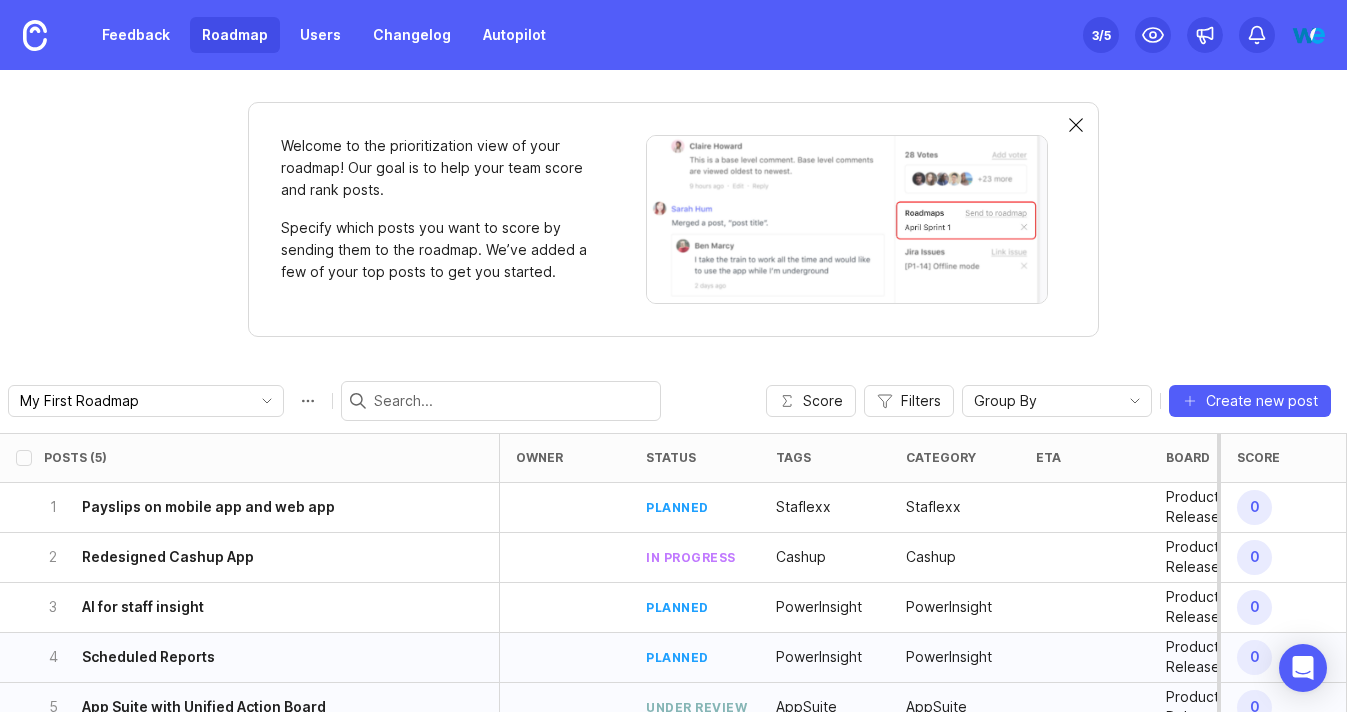 click at bounding box center [1076, 126] 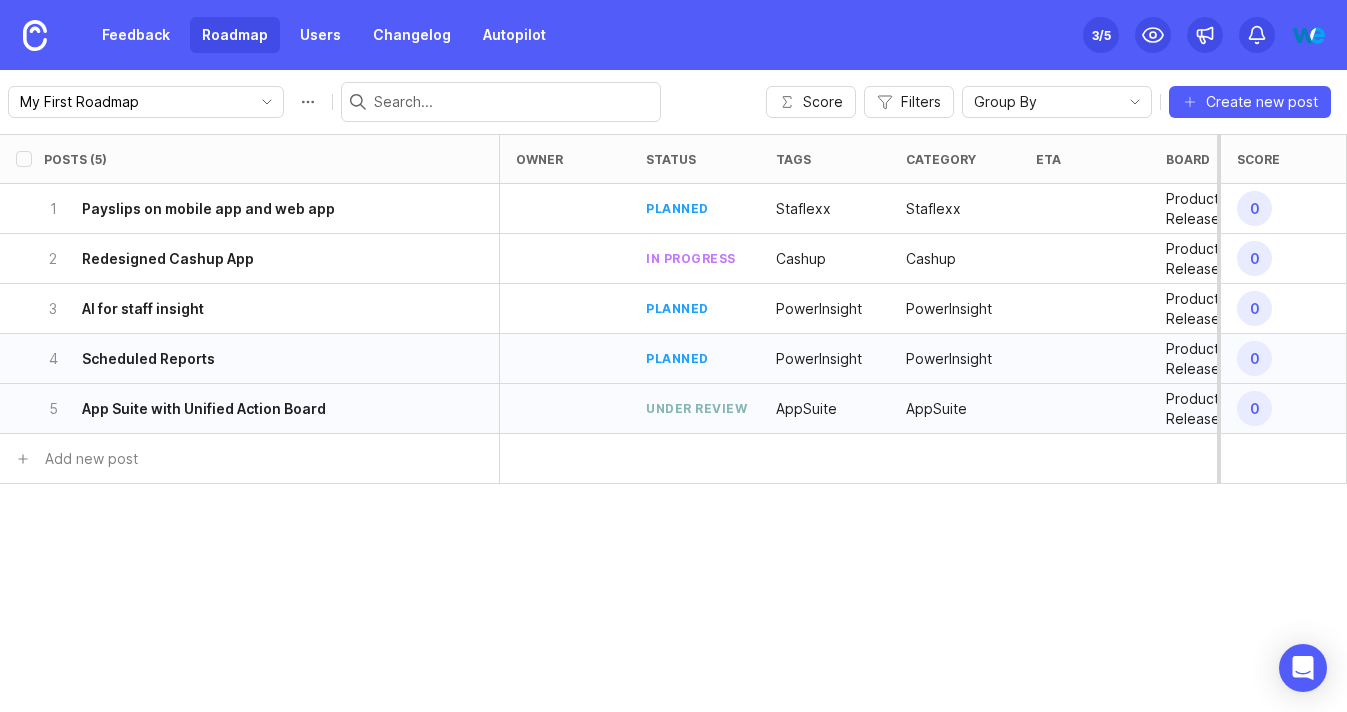 click on "Posts (5) owner status tags category eta board Impact Votes Effort Score 1 Payslips on mobile app and web app planned Staflexx Staflexx Product Releases  0 2 1-233 0 2 Redesigned Cashup App in progress Cashup Cashup Product Releases  0 2 1-233 0 3 AI for staff insight planned PowerInsight PowerInsight Product Releases  0 1 1-233 0 4 Scheduled Reports planned PowerInsight PowerInsight Product Releases  0 1 1-233 0 5 App Suite with Unified Action Board under review AppSuite AppSuite Product Releases  0 1 1-233 0 Add new post" at bounding box center (673, 423) 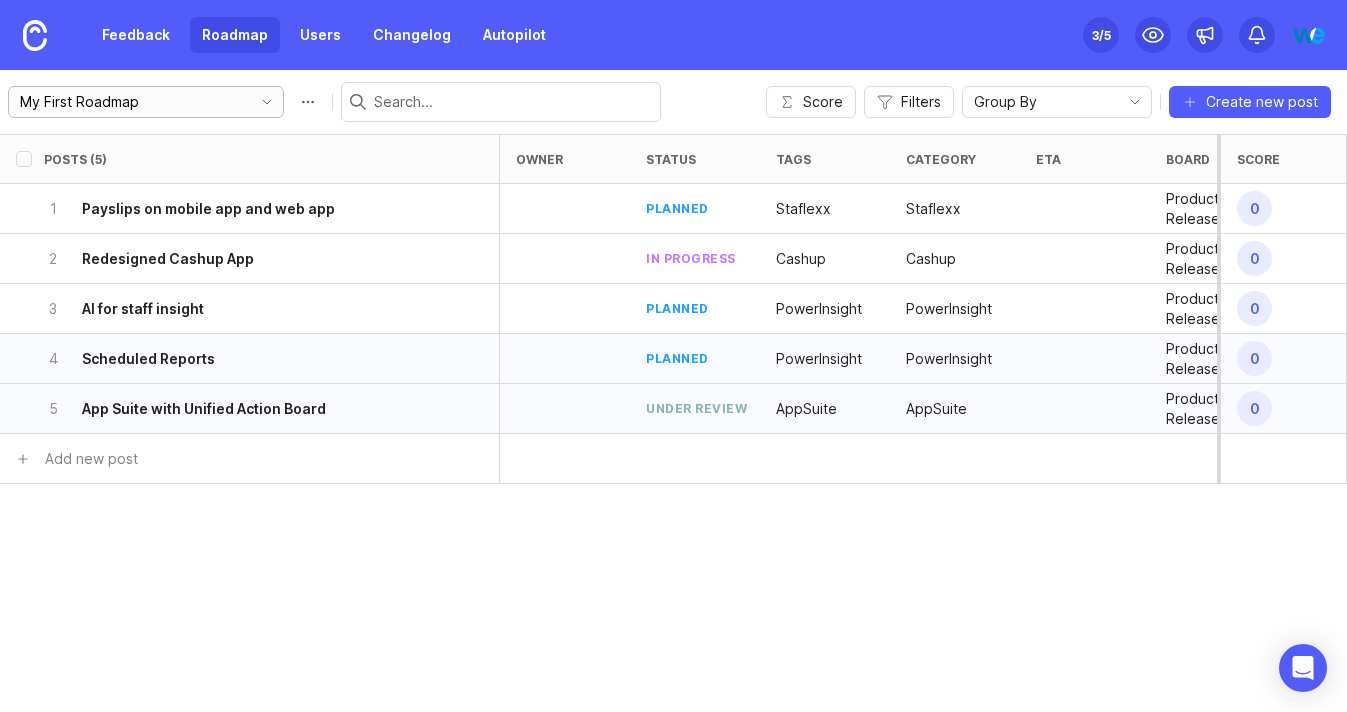 click 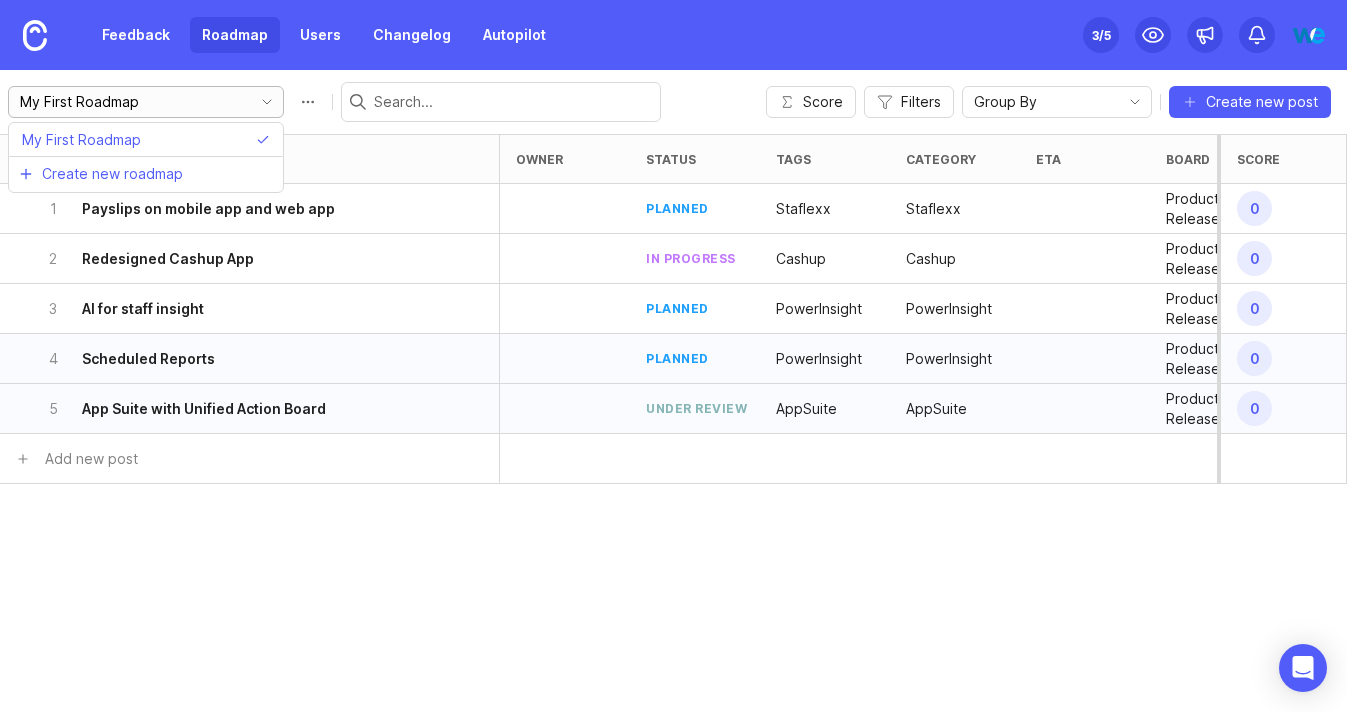 click 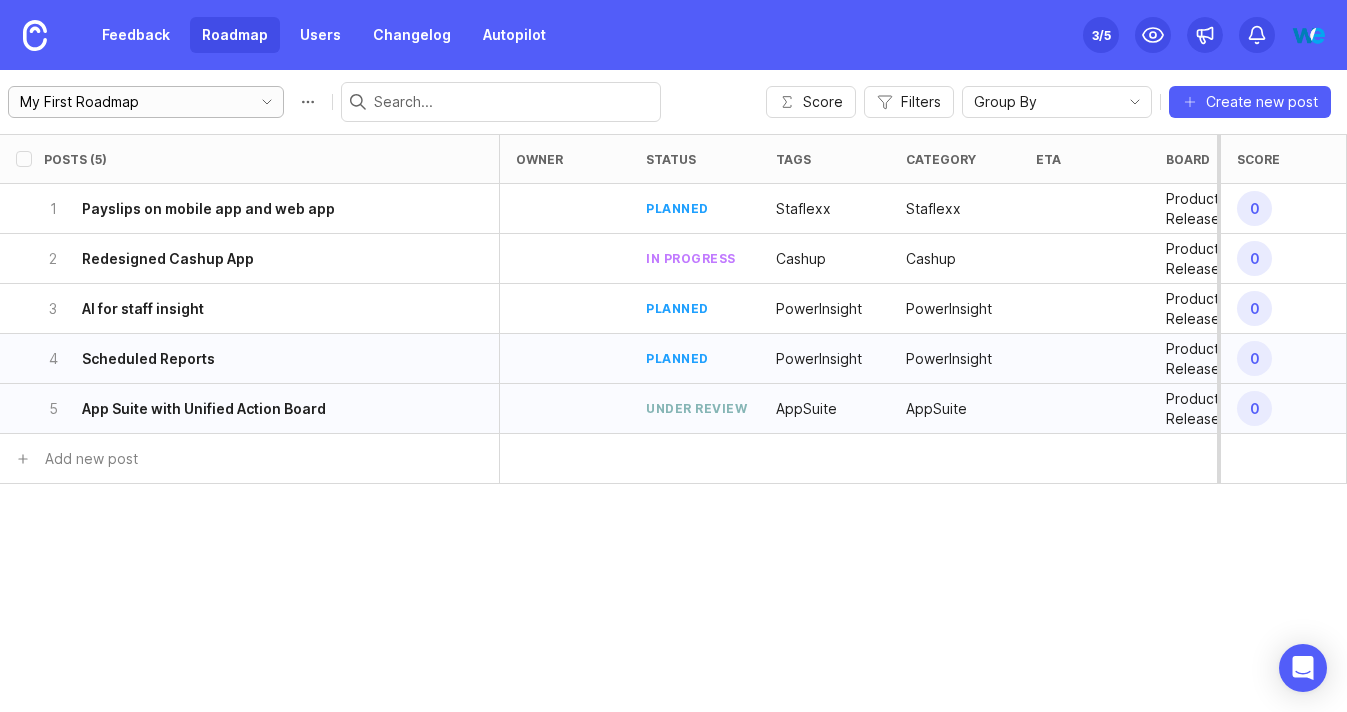 click on "My First Roadmap" at bounding box center [130, 102] 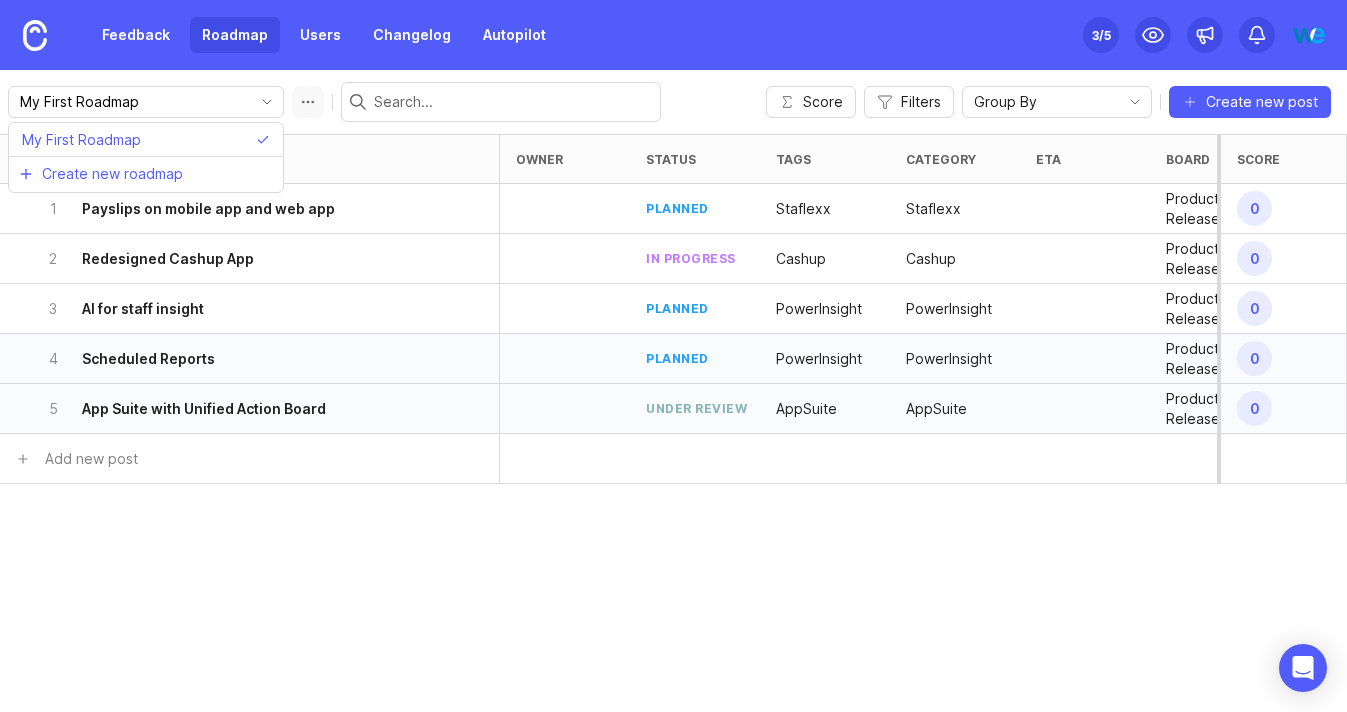 click at bounding box center [308, 102] 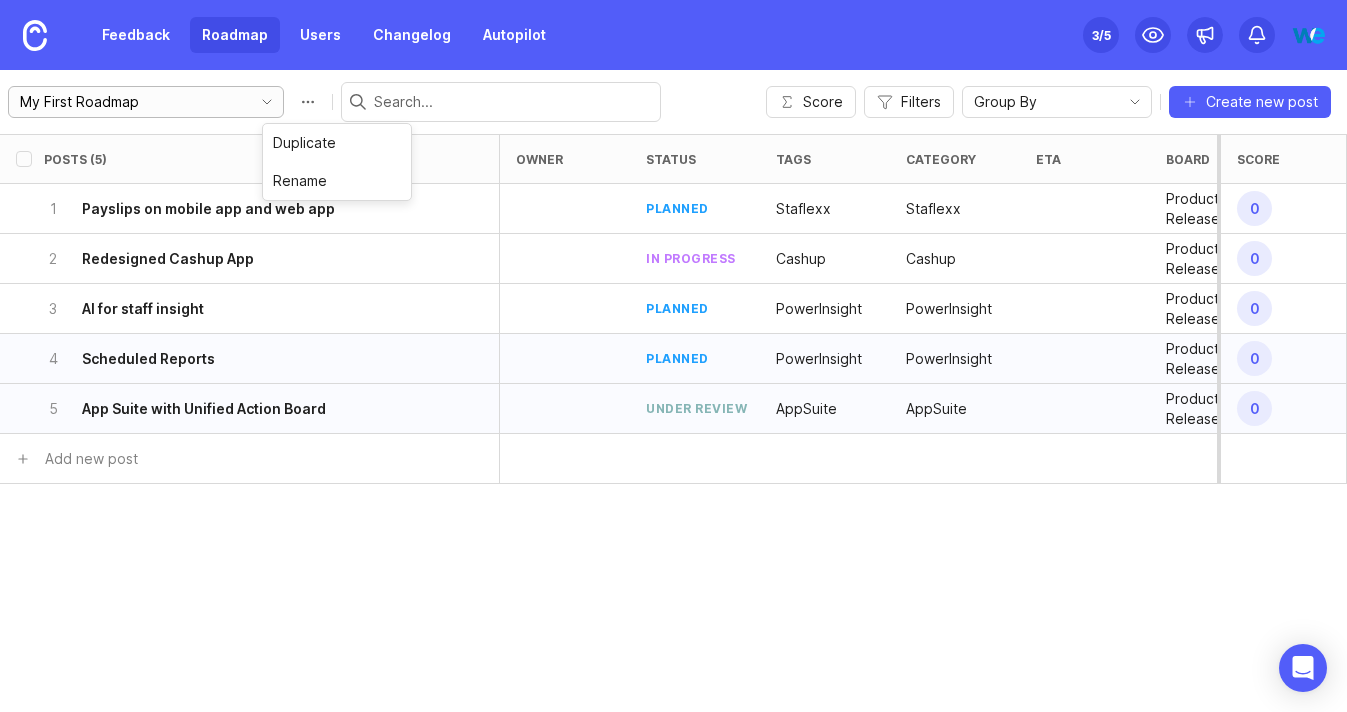 click on "My First Roadmap" at bounding box center [130, 102] 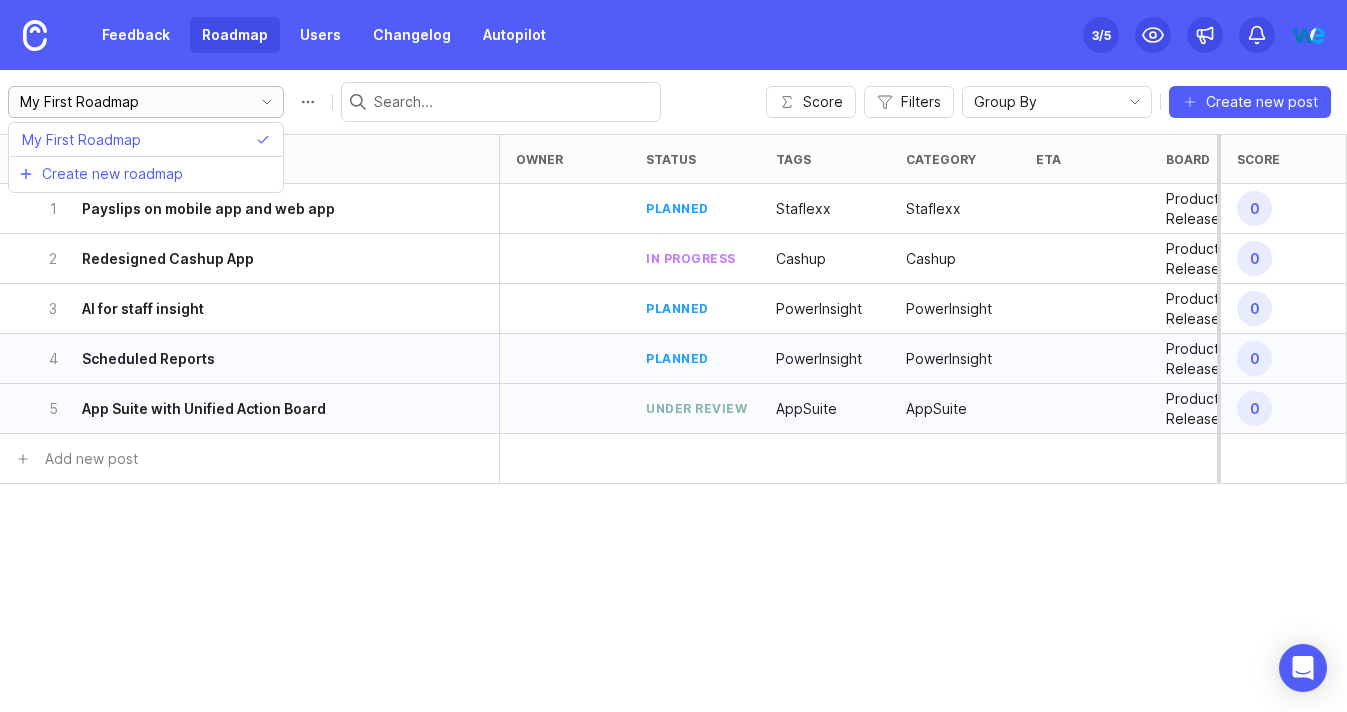 drag, startPoint x: 69, startPoint y: 101, endPoint x: -11, endPoint y: 97, distance: 80.09994 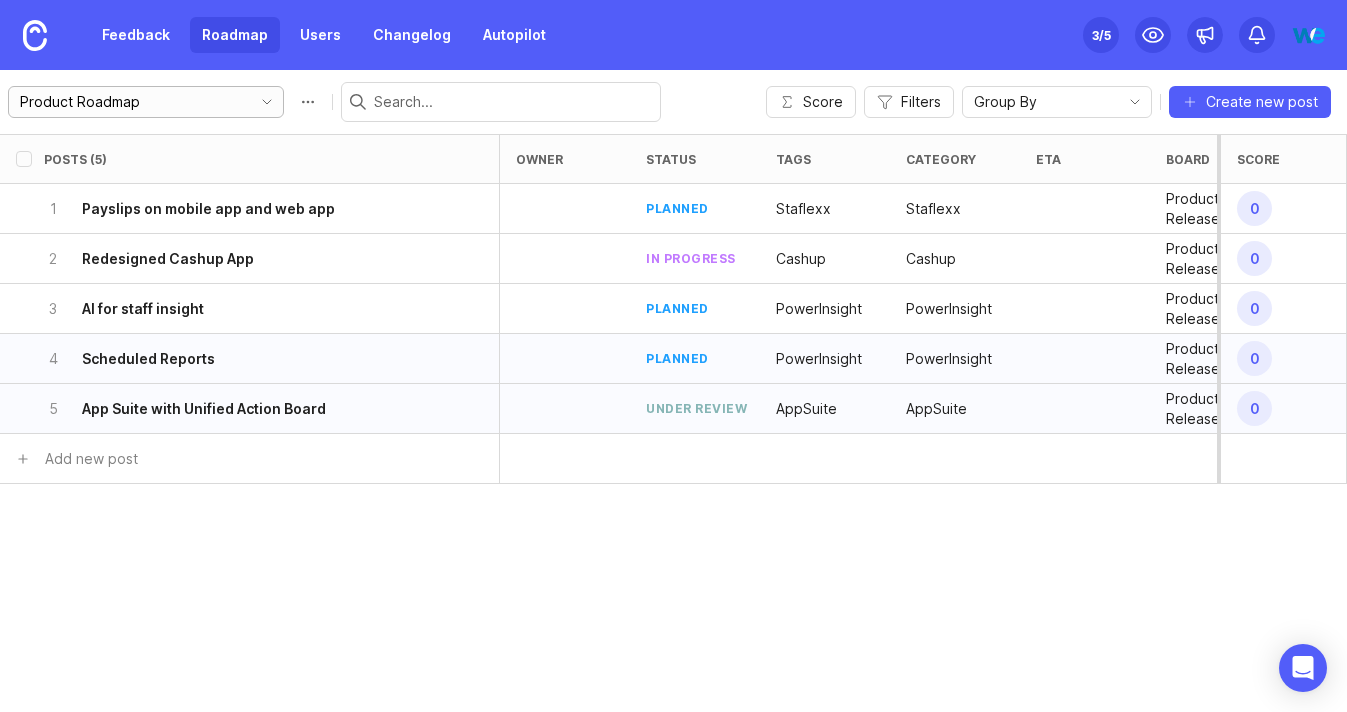 type on "Product Roadmap" 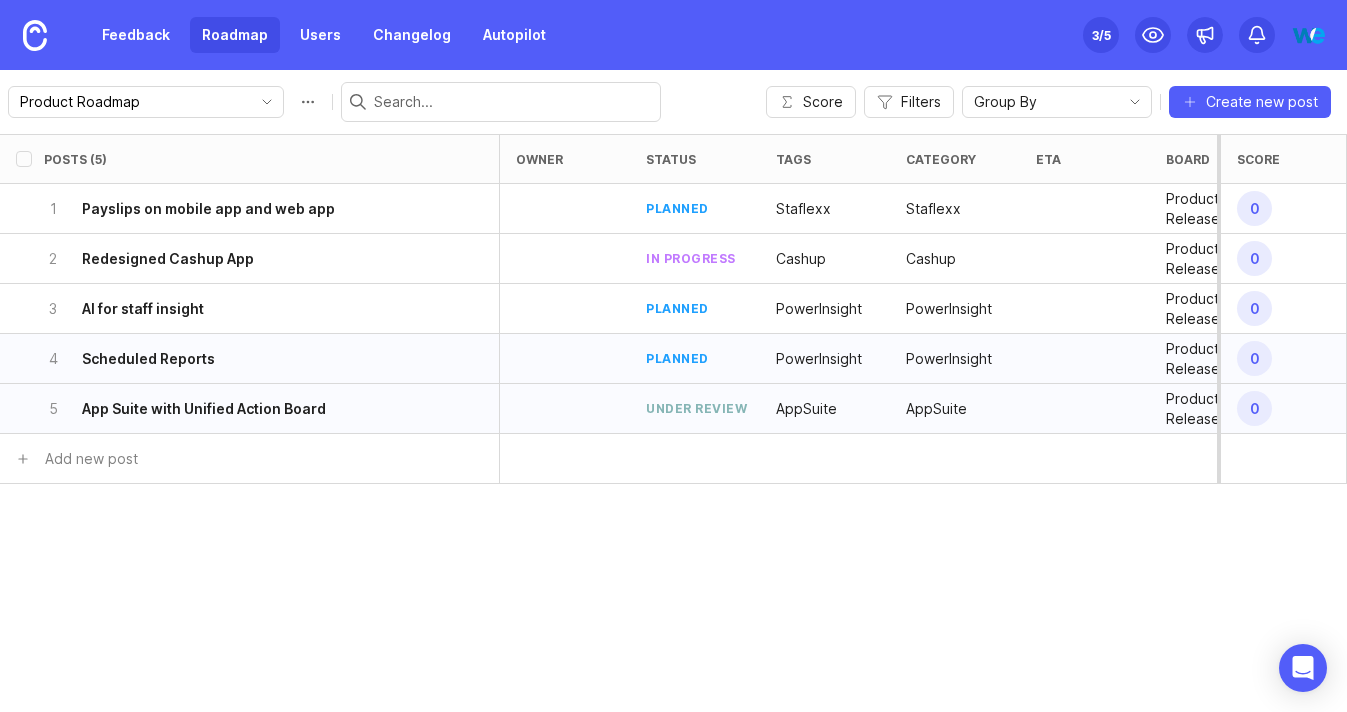 click on "Posts (5) owner status tags category eta board Impact Votes Effort Score 1 Payslips on mobile app and web app planned Staflexx Staflexx Product Releases  0 2 1-233 0 2 Redesigned Cashup App in progress Cashup Cashup Product Releases  0 2 1-233 0 3 AI for staff insight planned PowerInsight PowerInsight Product Releases  0 1 1-233 0 4 Scheduled Reports planned PowerInsight PowerInsight Product Releases  0 1 1-233 0 5 App Suite with Unified Action Board under review AppSuite AppSuite Product Releases  0 1 1-233 0 Add new post" at bounding box center (673, 423) 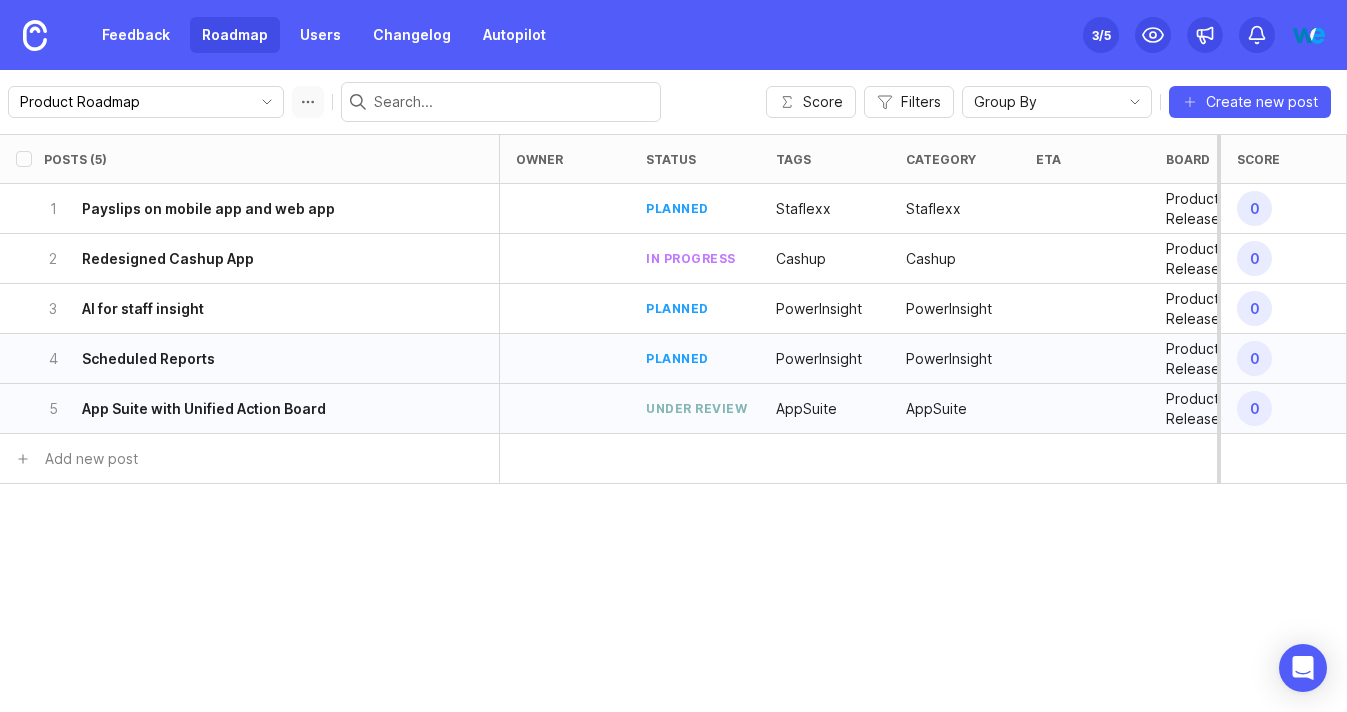 click at bounding box center [308, 102] 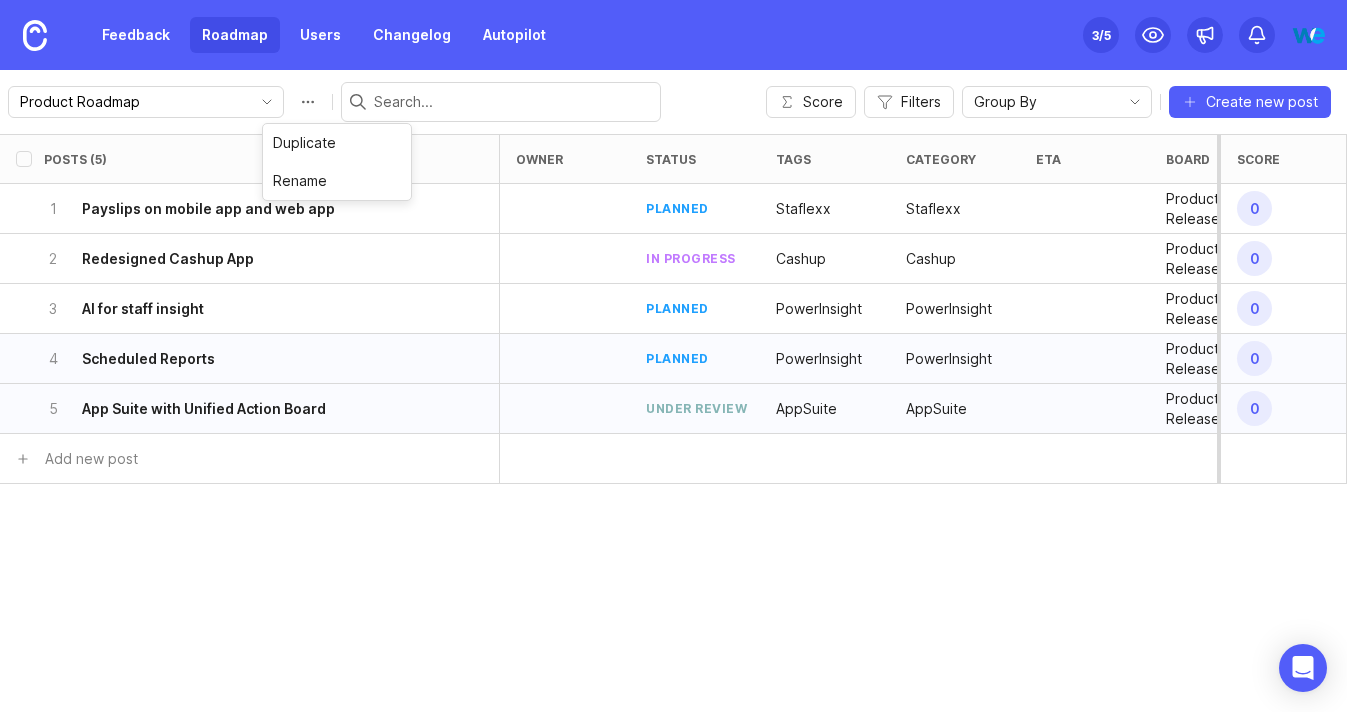 click on "Posts (5) owner status tags category eta board Impact Votes Effort Score 1 Payslips on mobile app and web app planned Staflexx Staflexx Product Releases  0 2 1-233 0 2 Redesigned Cashup App in progress Cashup Cashup Product Releases  0 2 1-233 0 3 AI for staff insight planned PowerInsight PowerInsight Product Releases  0 1 1-233 0 4 Scheduled Reports planned PowerInsight PowerInsight Product Releases  0 1 1-233 0 5 App Suite with Unified Action Board under review AppSuite AppSuite Product Releases  0 1 1-233 0 Add new post" at bounding box center [673, 423] 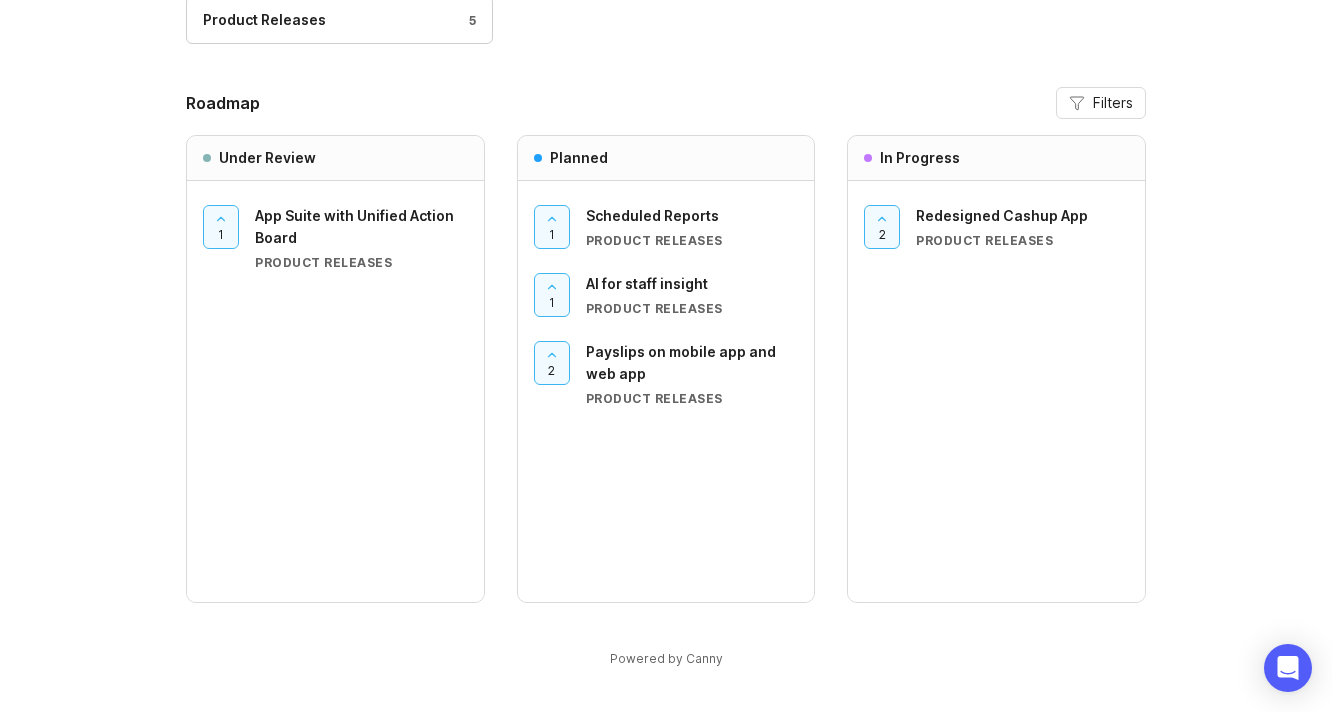 scroll, scrollTop: 0, scrollLeft: 0, axis: both 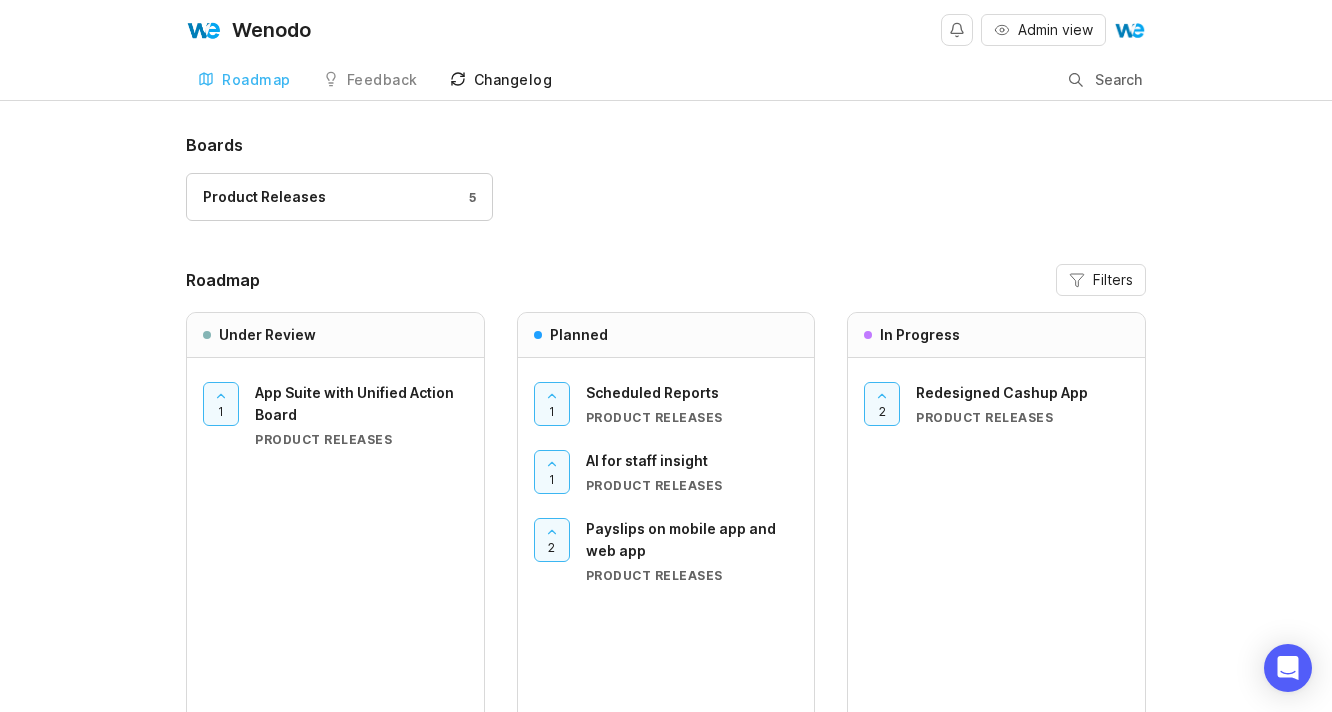 click on "Changelog" at bounding box center (513, 80) 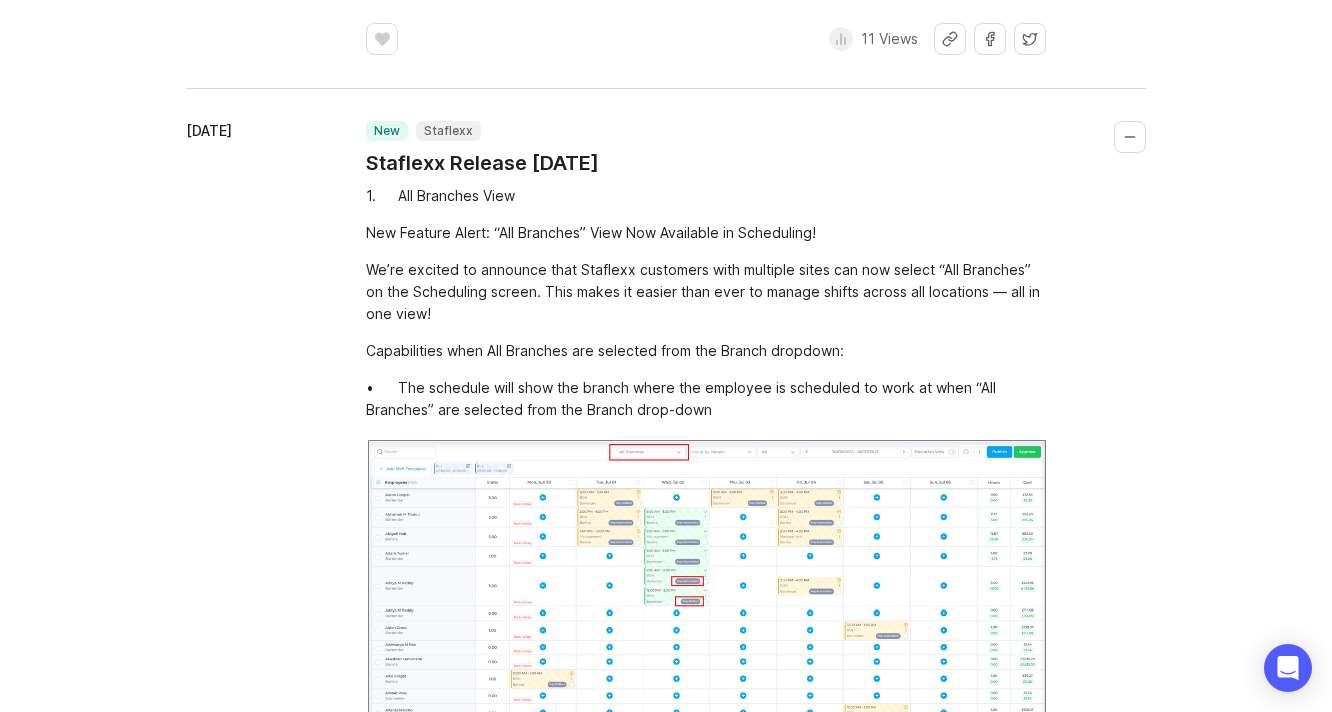 scroll, scrollTop: 0, scrollLeft: 0, axis: both 